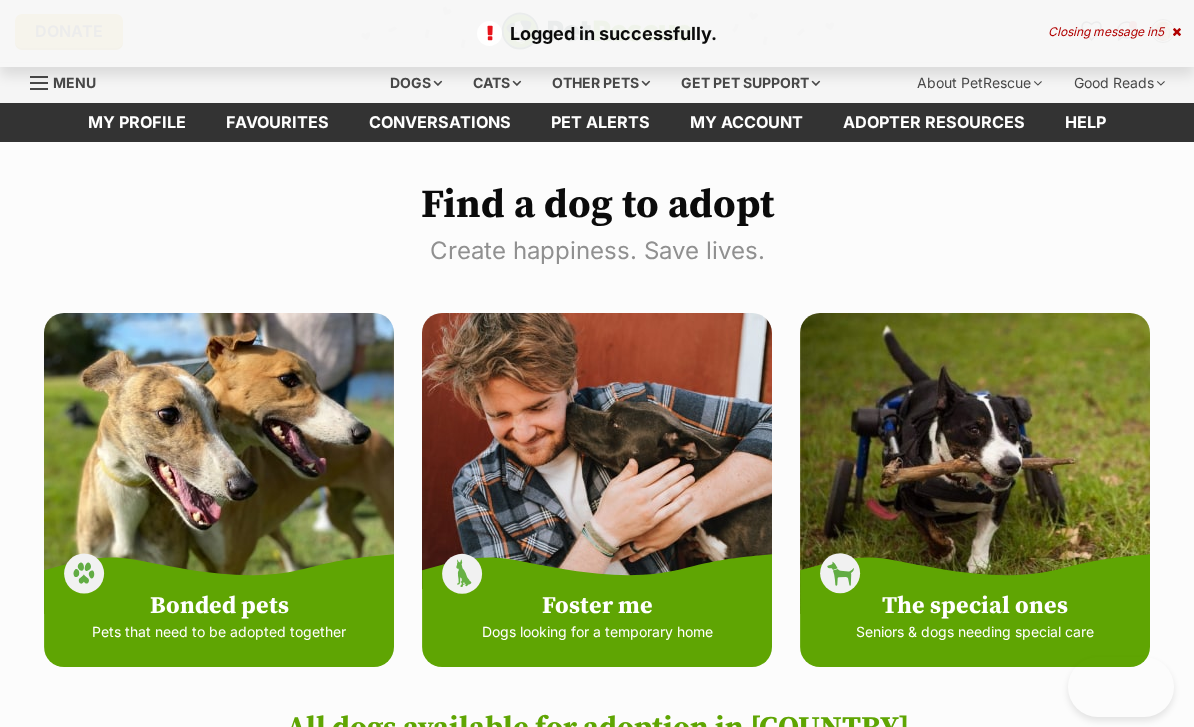 scroll, scrollTop: 0, scrollLeft: 0, axis: both 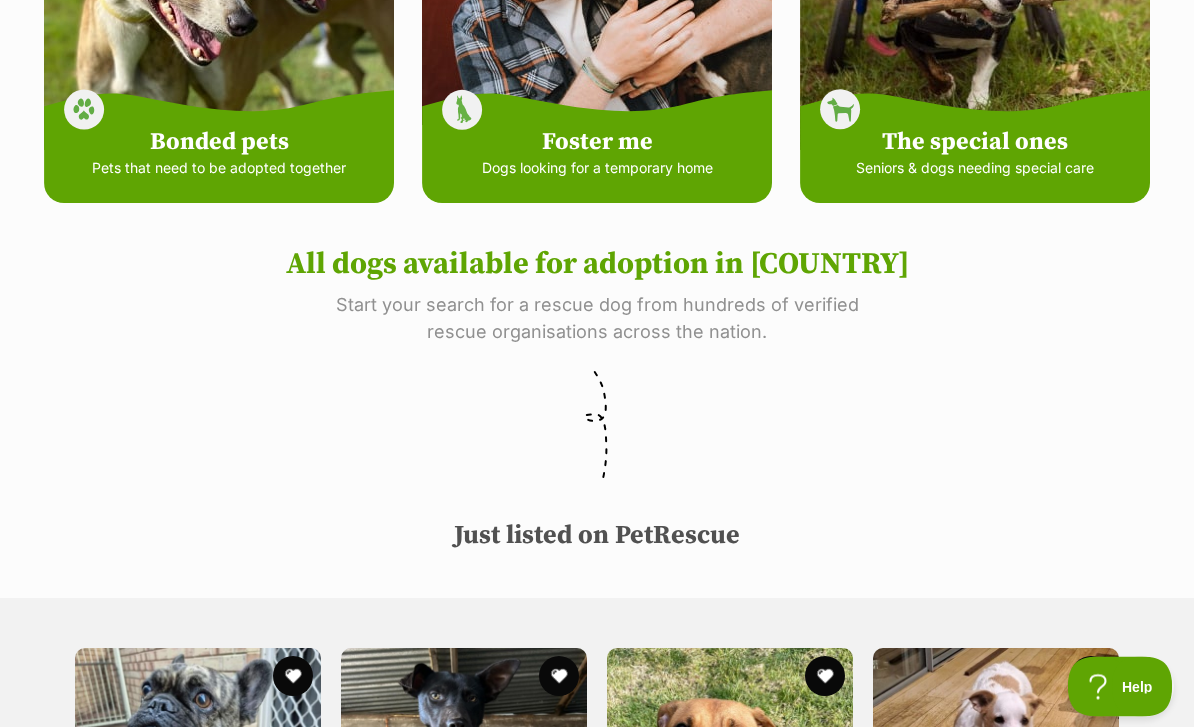 click at bounding box center [597, 430] 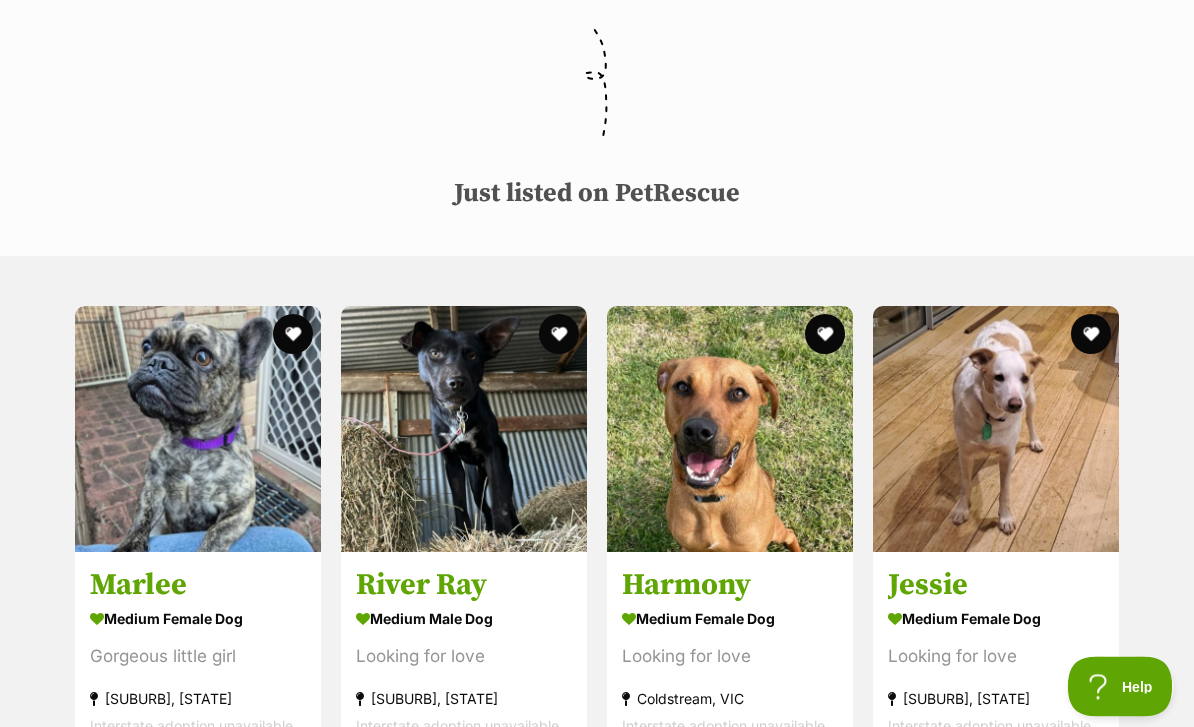 scroll, scrollTop: 806, scrollLeft: 0, axis: vertical 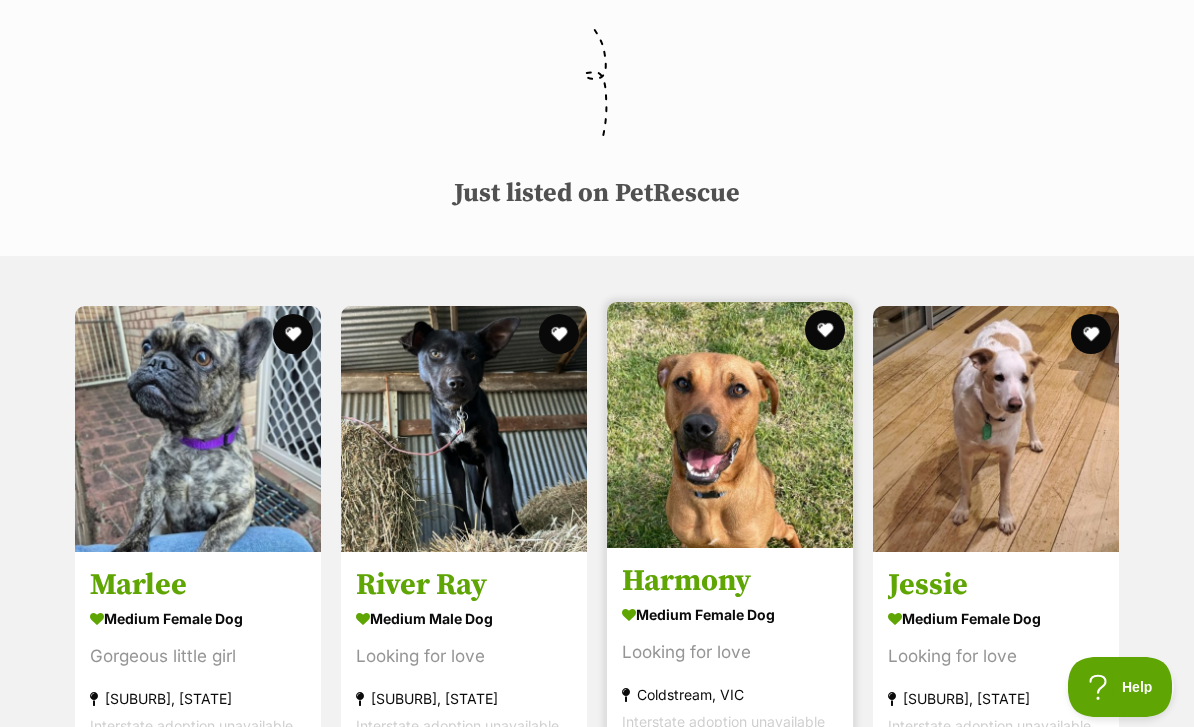 click on "medium female Dog" at bounding box center [730, 614] 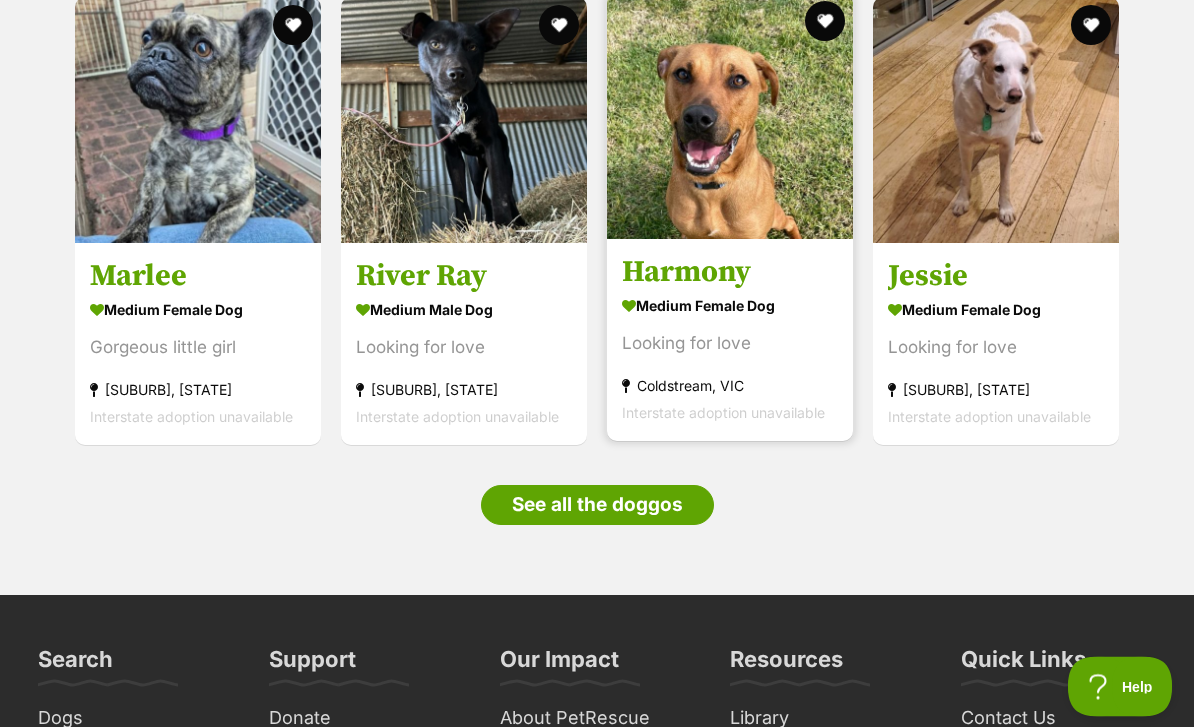 scroll, scrollTop: 1121, scrollLeft: 0, axis: vertical 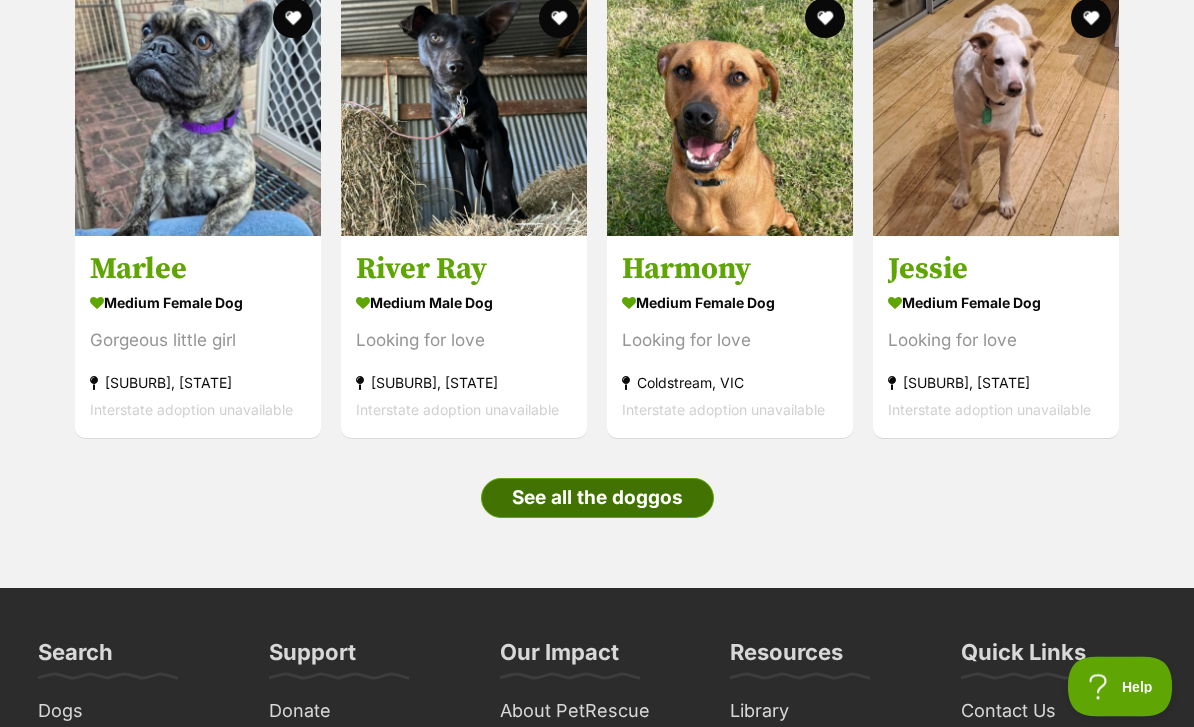 click on "See all the doggos" at bounding box center [597, 499] 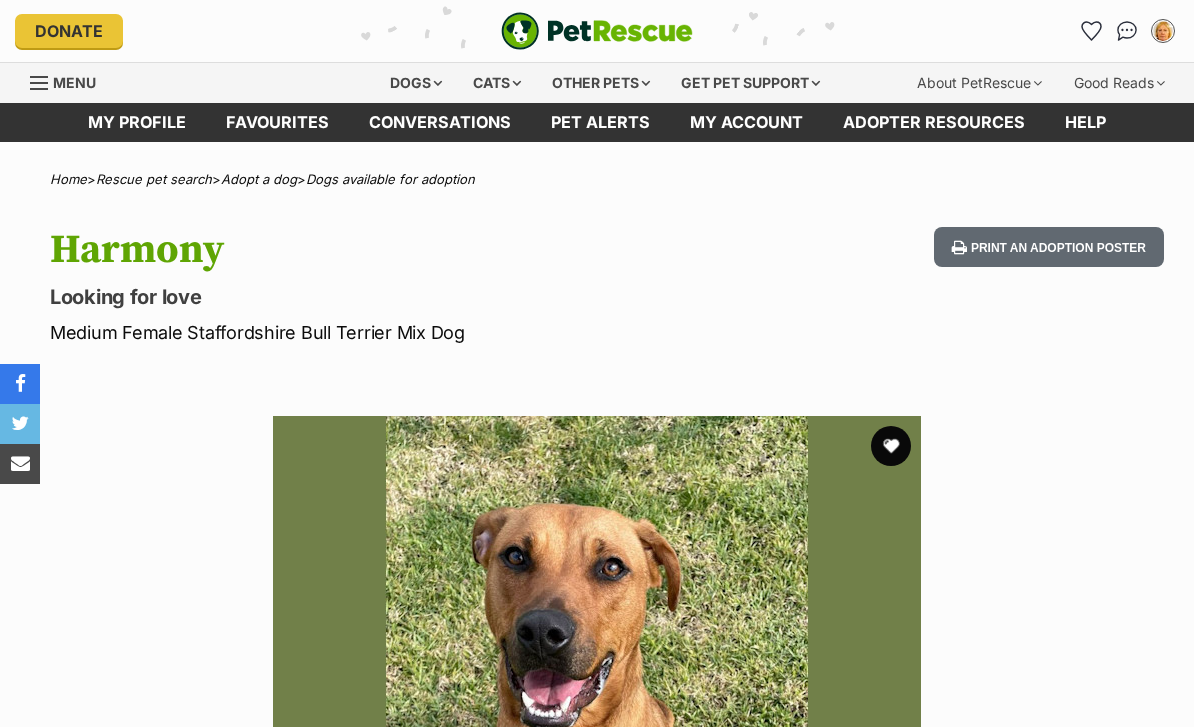 scroll, scrollTop: 0, scrollLeft: 0, axis: both 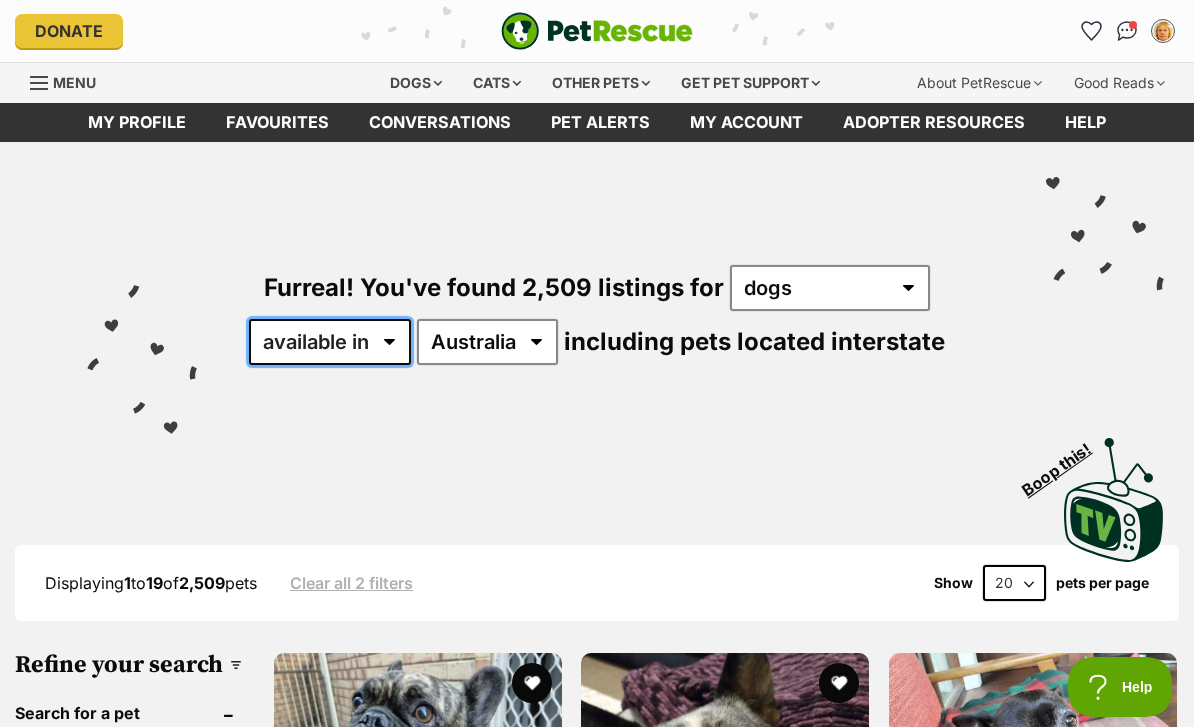 click on "available in
located in" at bounding box center (330, 342) 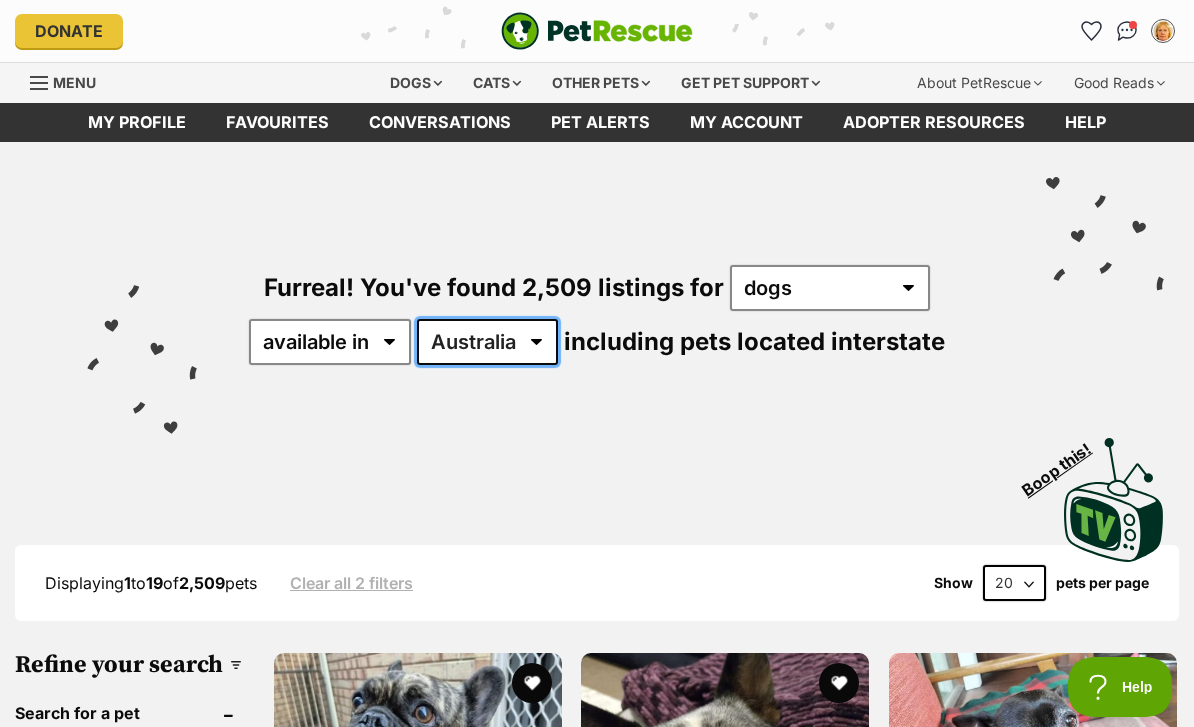 click on "Australia
ACT
NSW
NT
QLD
SA
TAS
VIC
WA" at bounding box center (487, 342) 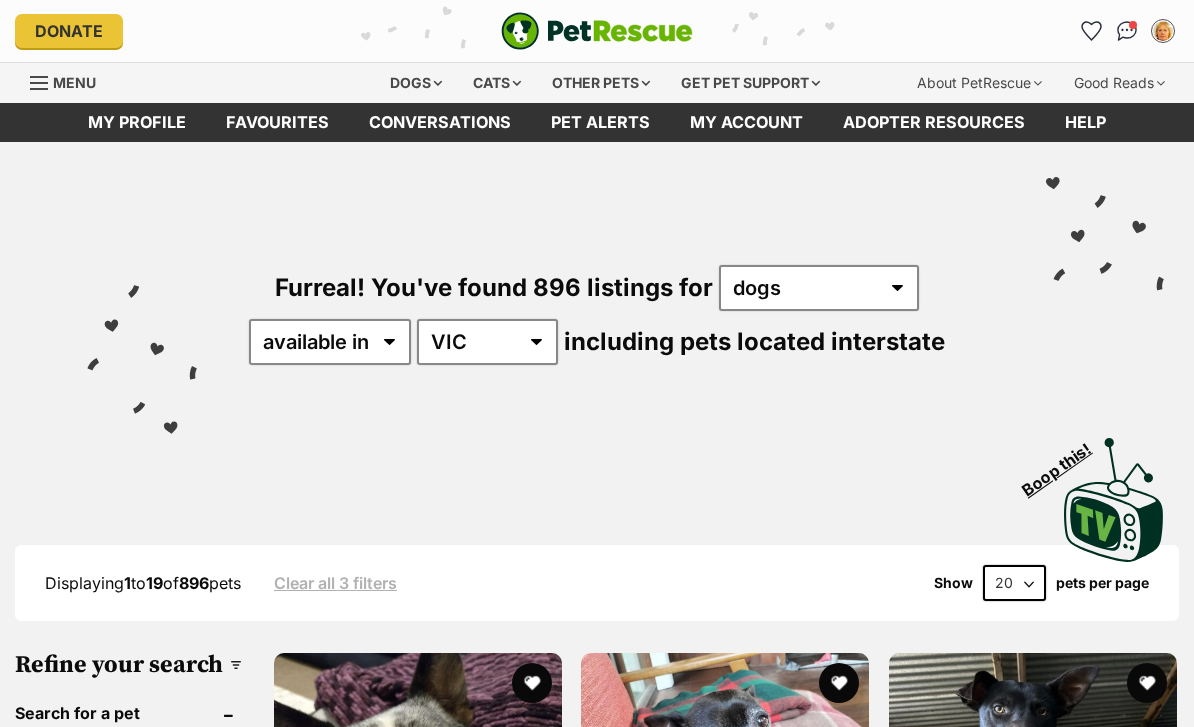 scroll, scrollTop: 0, scrollLeft: 0, axis: both 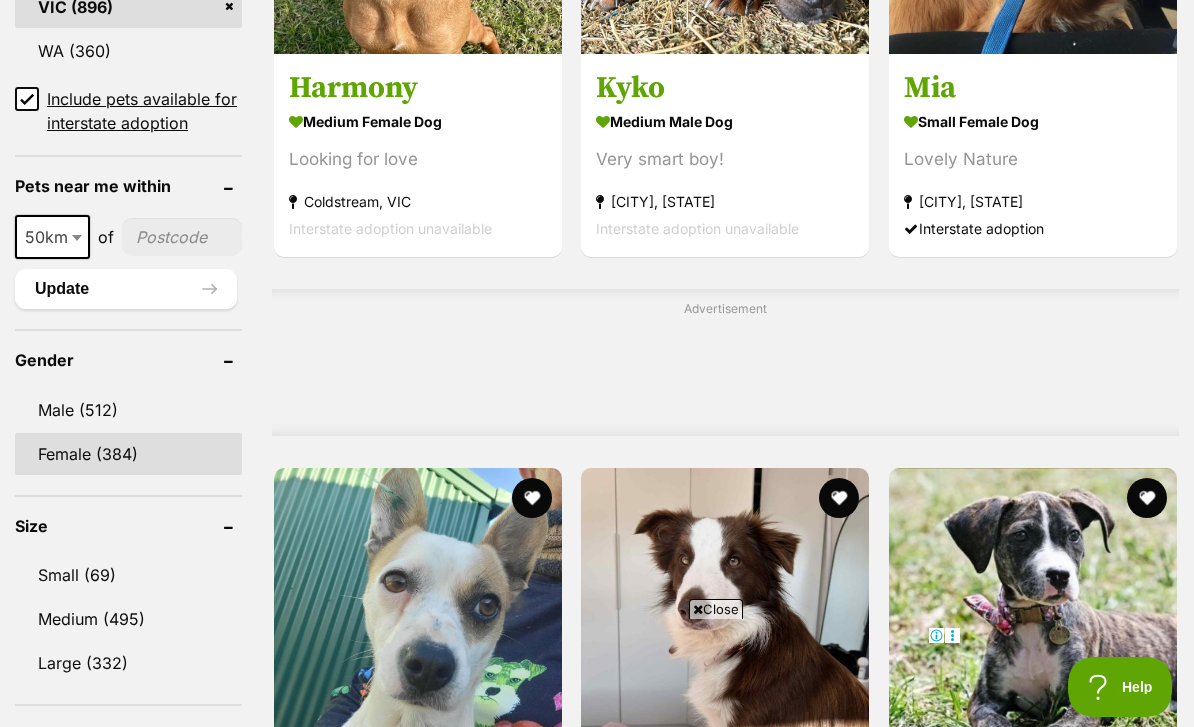 click on "Female (384)" at bounding box center [128, 454] 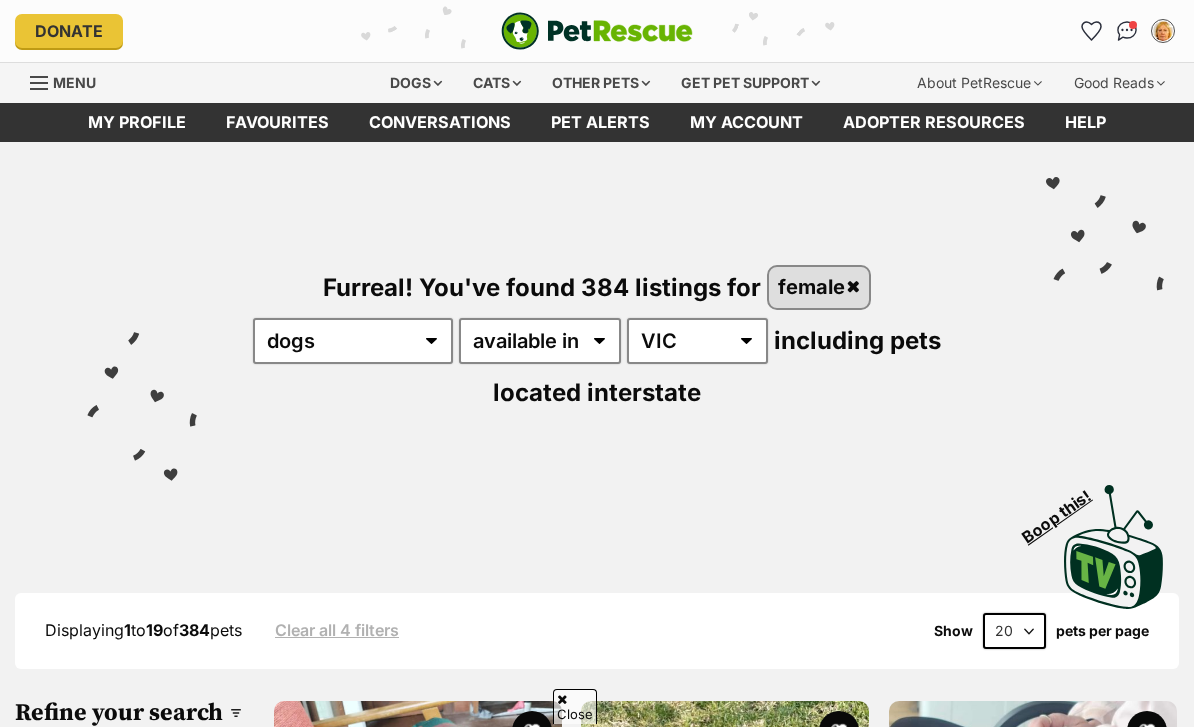 scroll, scrollTop: 139, scrollLeft: 0, axis: vertical 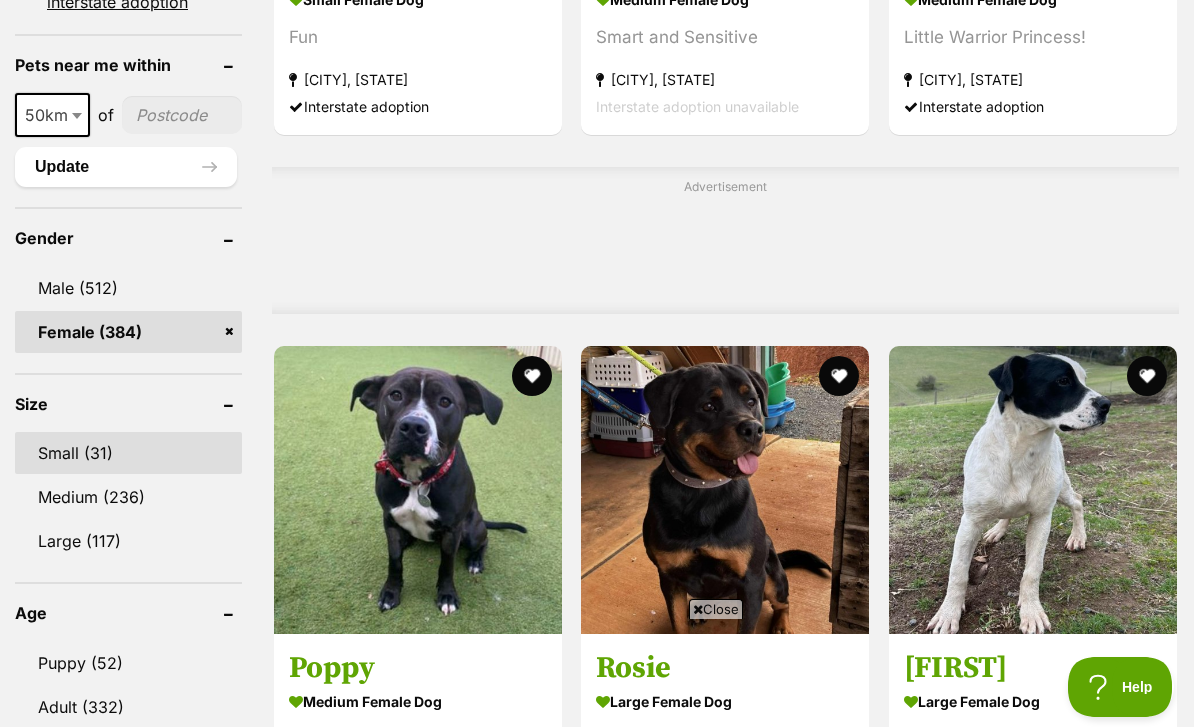 click on "Small (31)" at bounding box center (128, 453) 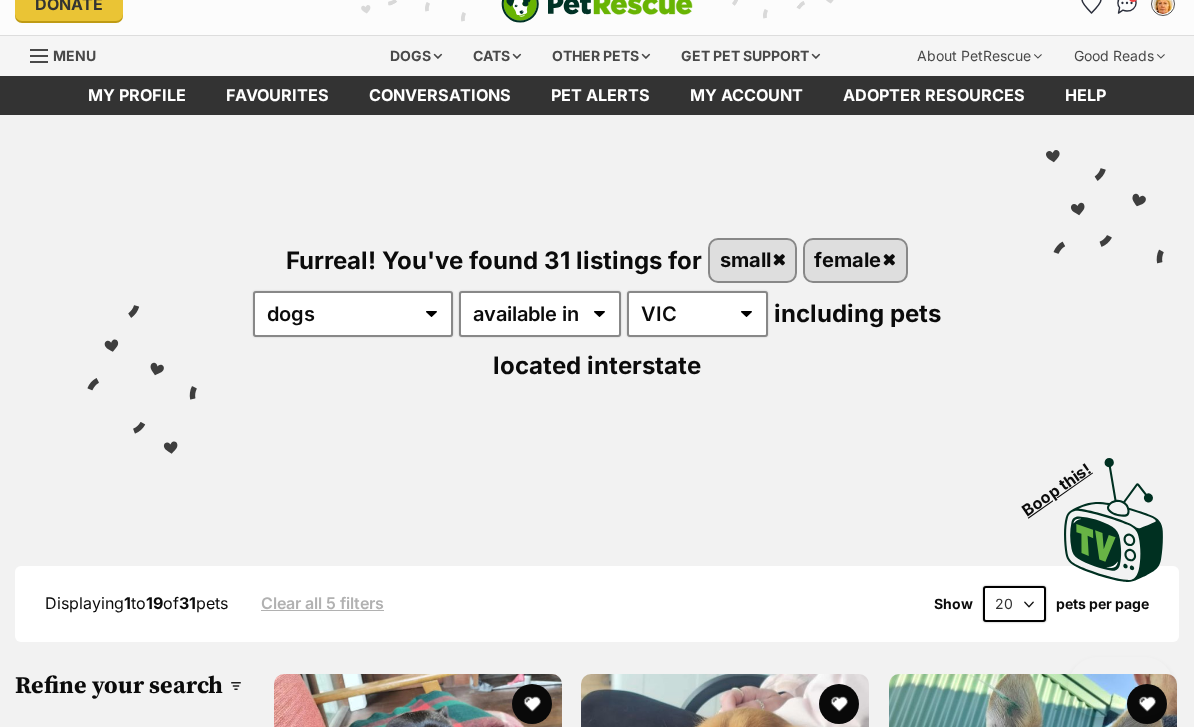 scroll, scrollTop: 137, scrollLeft: 0, axis: vertical 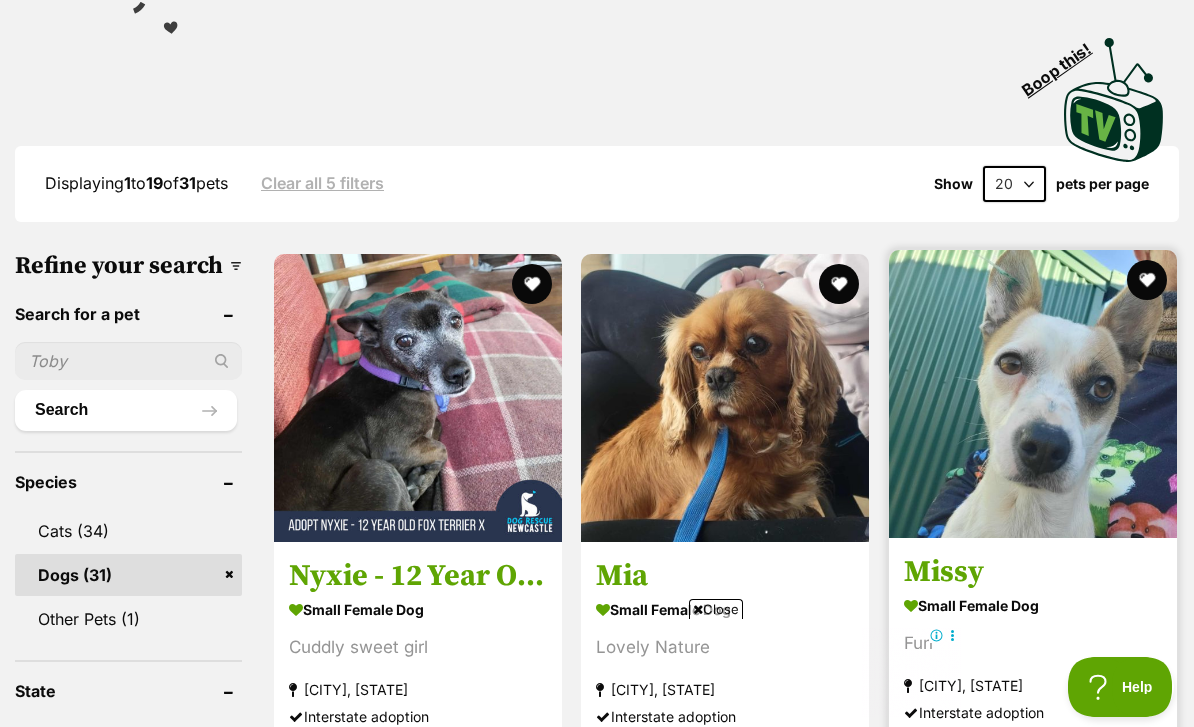 click at bounding box center (1033, 394) 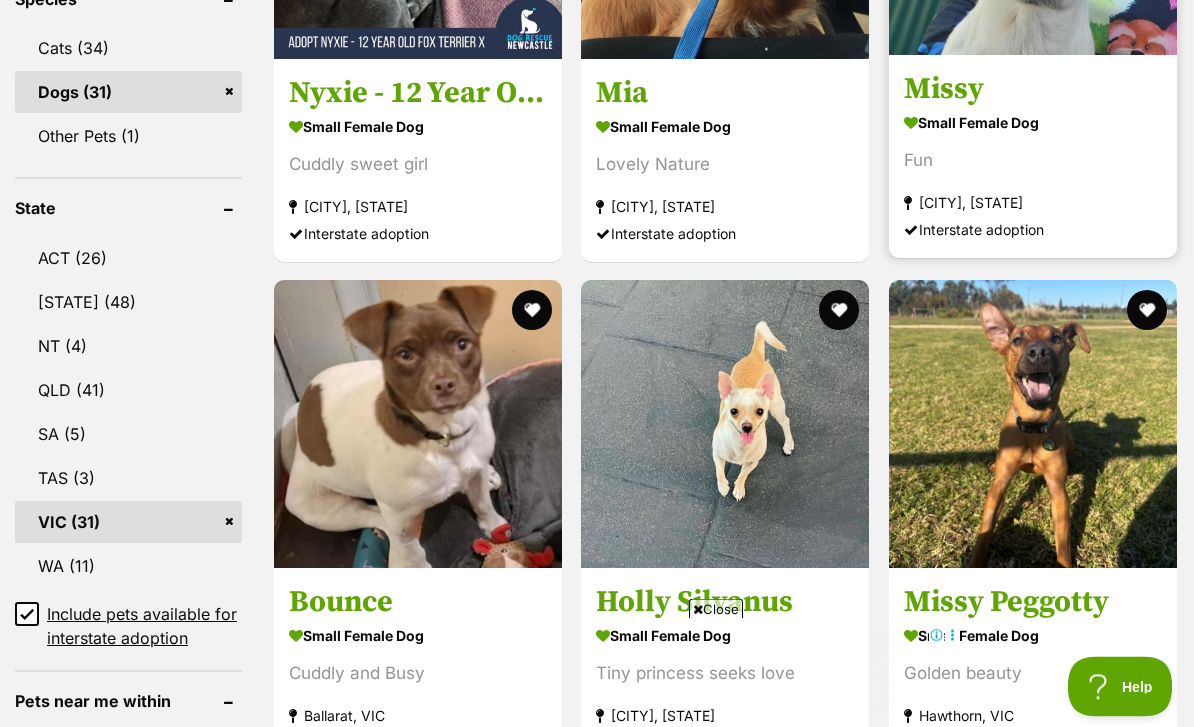 scroll, scrollTop: 942, scrollLeft: 0, axis: vertical 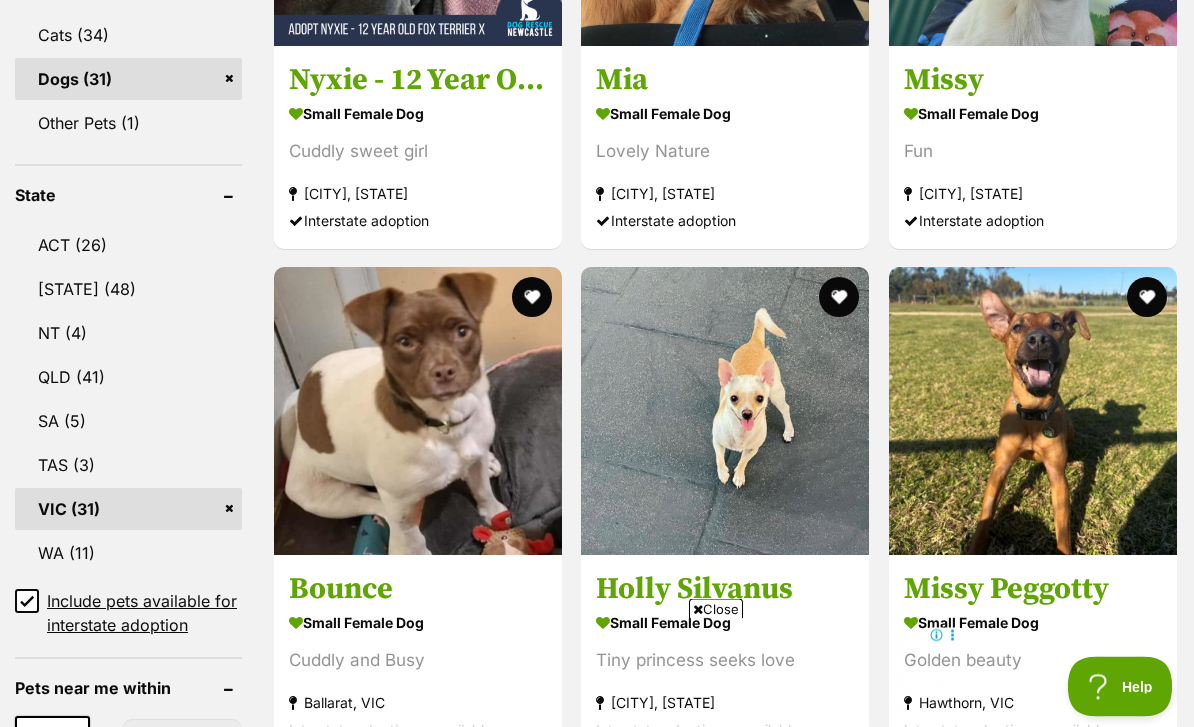 click on "Include pets available for interstate adoption" at bounding box center (27, 602) 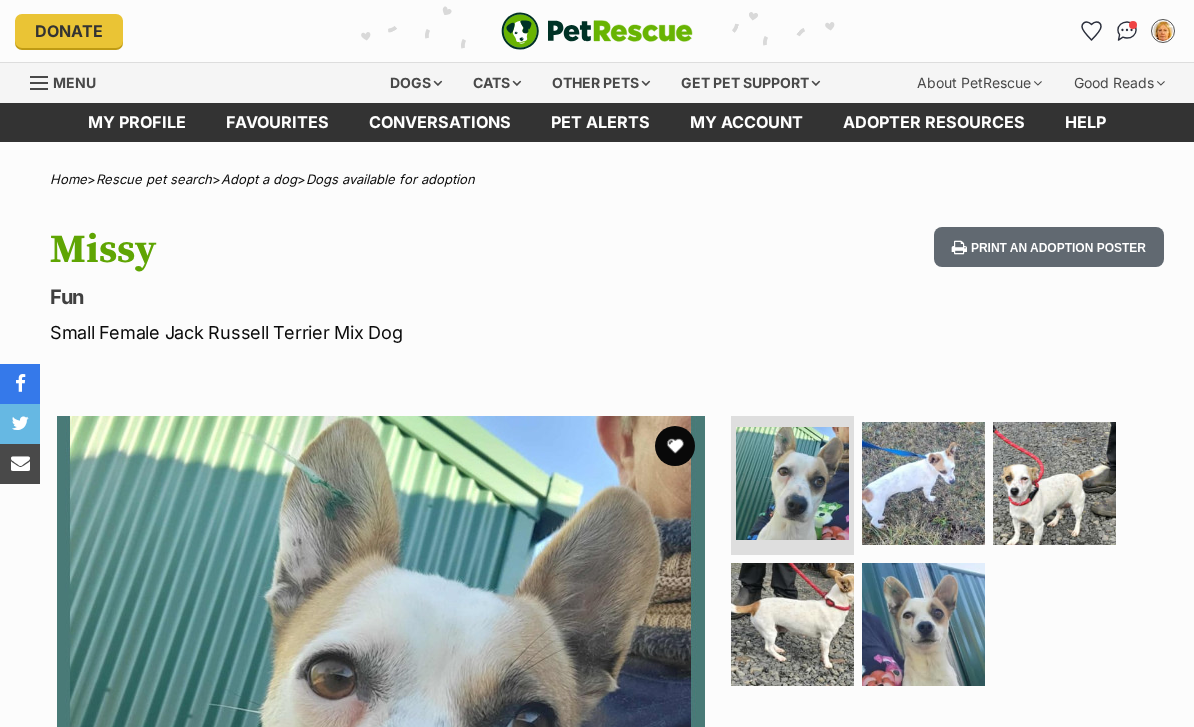 scroll, scrollTop: 0, scrollLeft: 0, axis: both 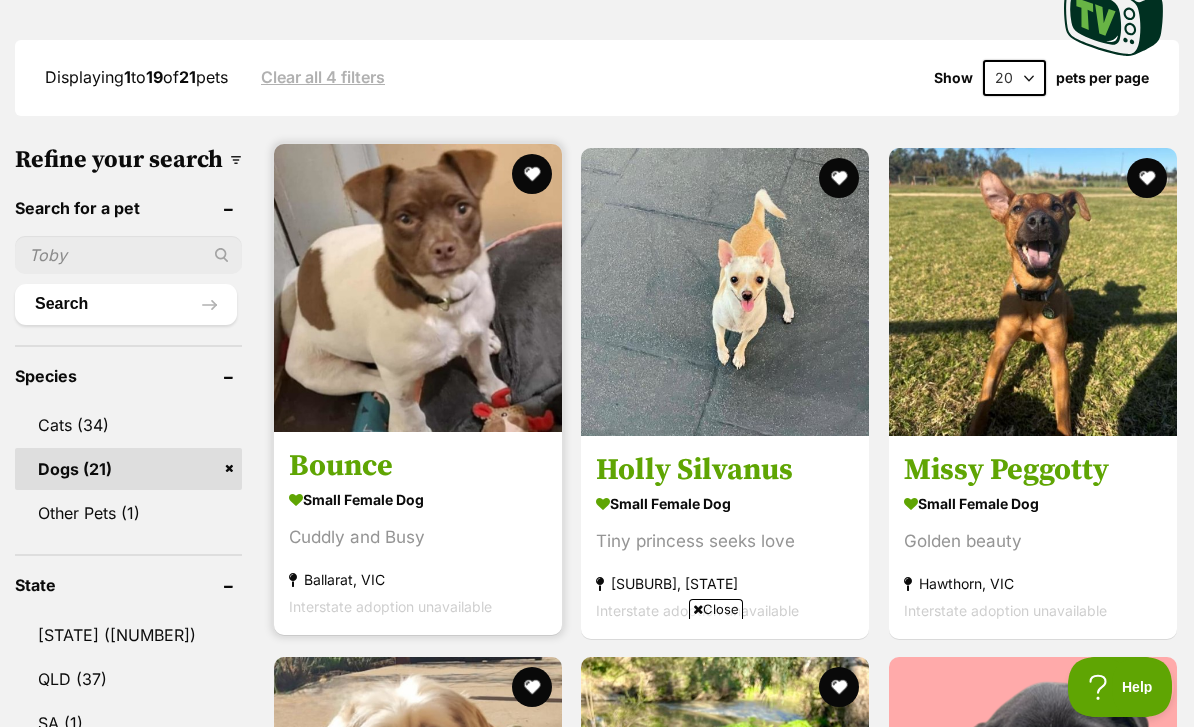 click on "Bounce" at bounding box center (418, 465) 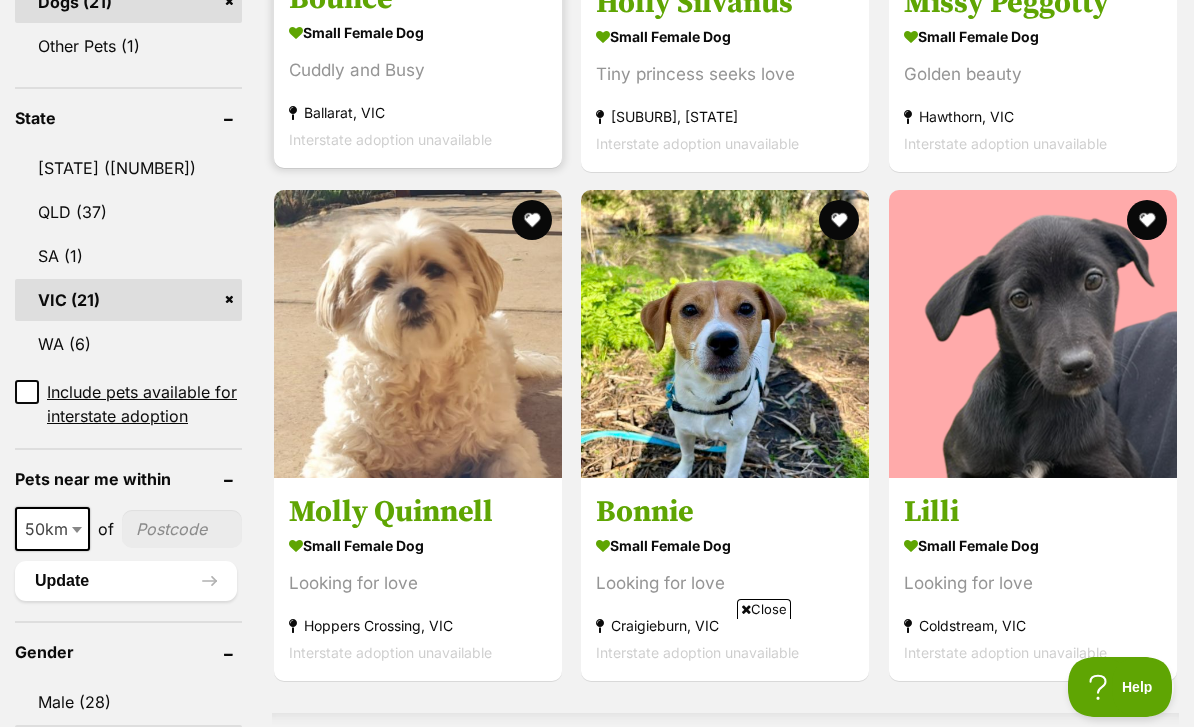 scroll, scrollTop: 976, scrollLeft: 0, axis: vertical 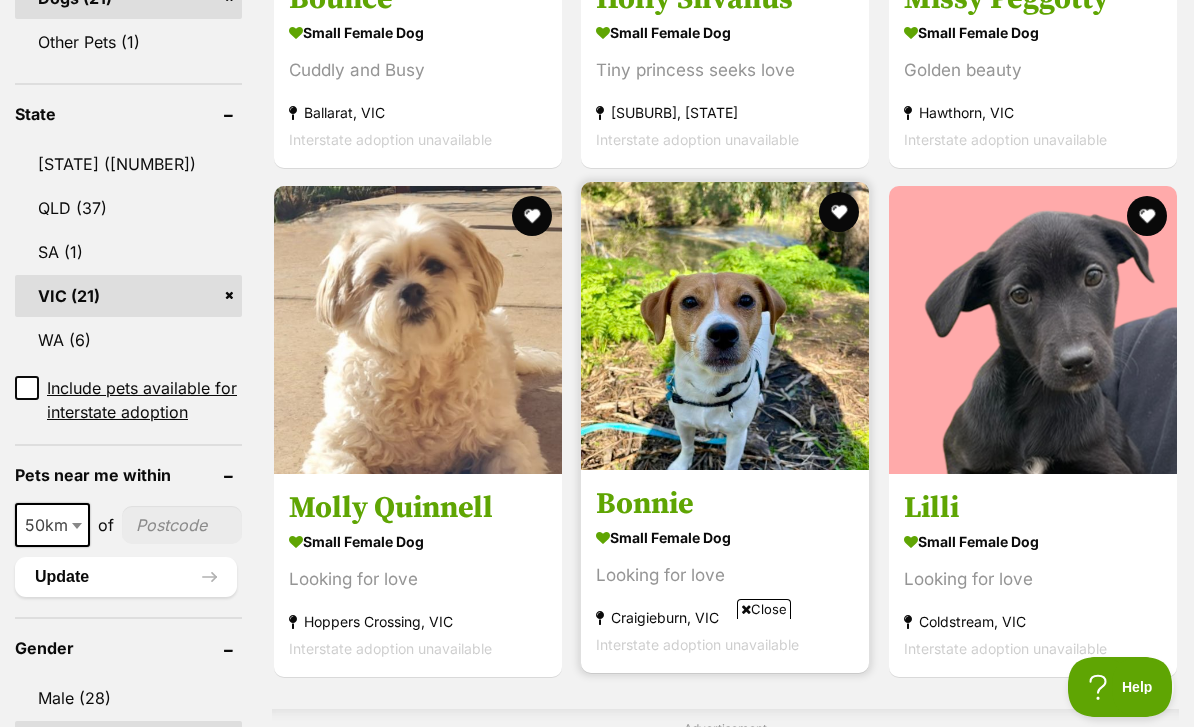click on "Bonnie" at bounding box center [725, 504] 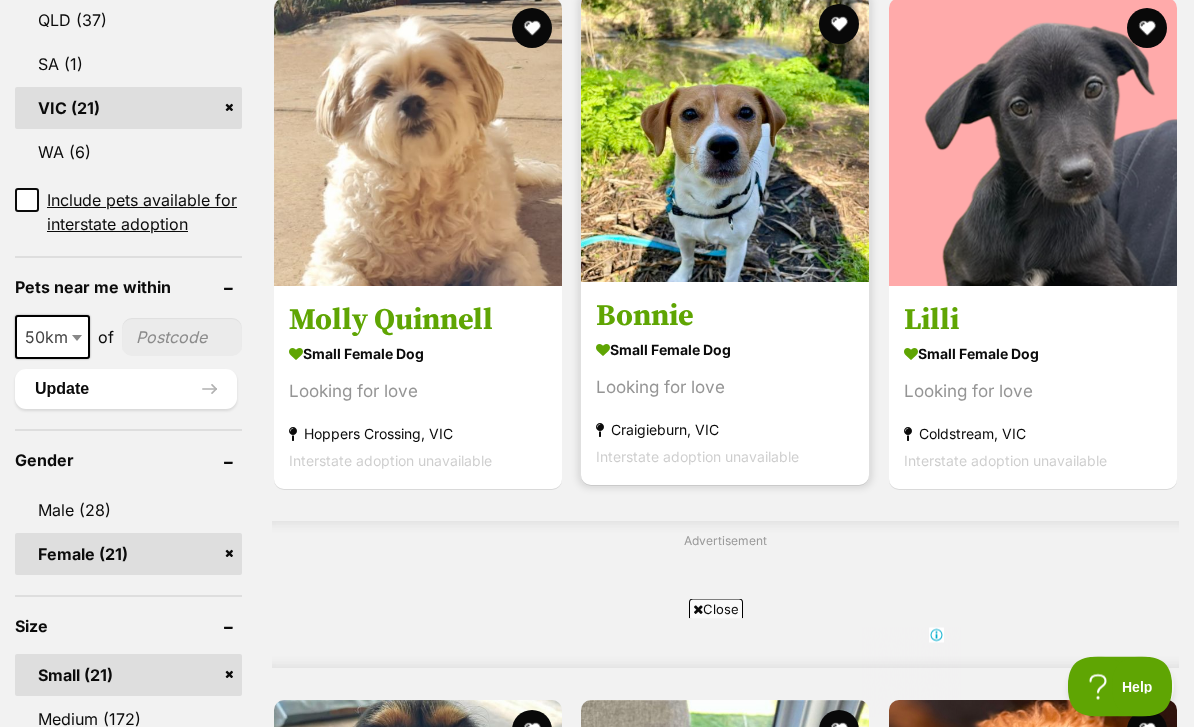 scroll, scrollTop: 1166, scrollLeft: 0, axis: vertical 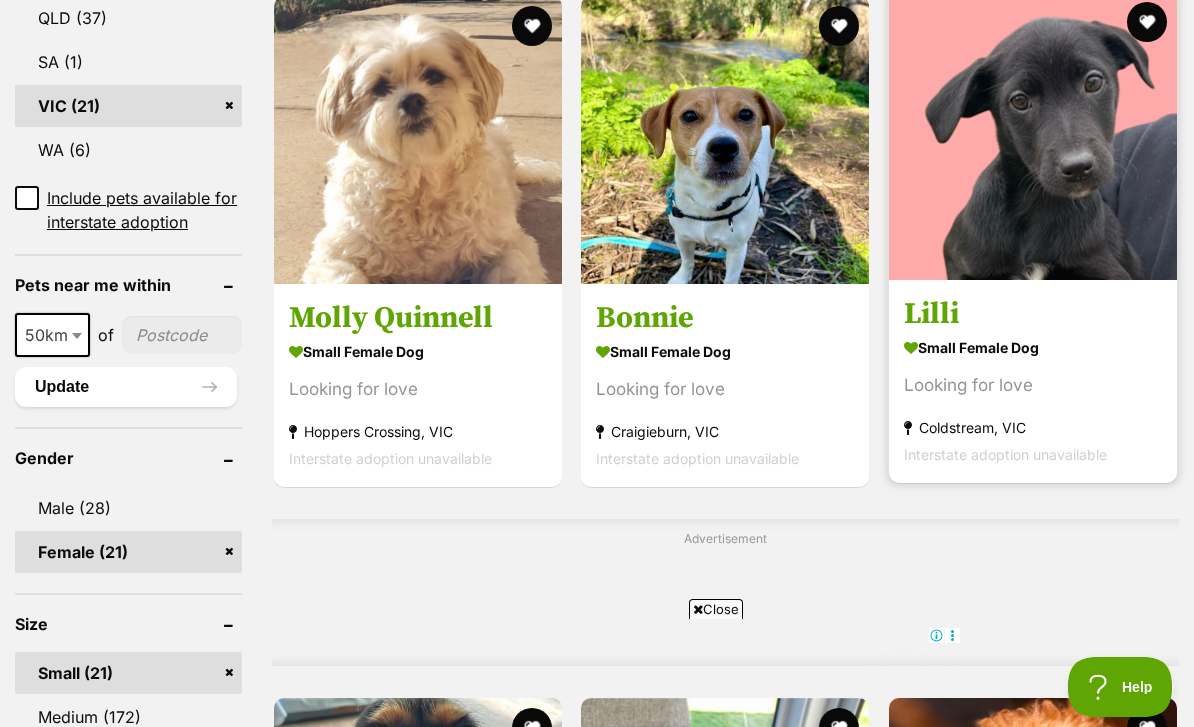 click on "small female Dog
Looking for love
Coldstream, VIC
Interstate adoption unavailable" at bounding box center [1033, 400] 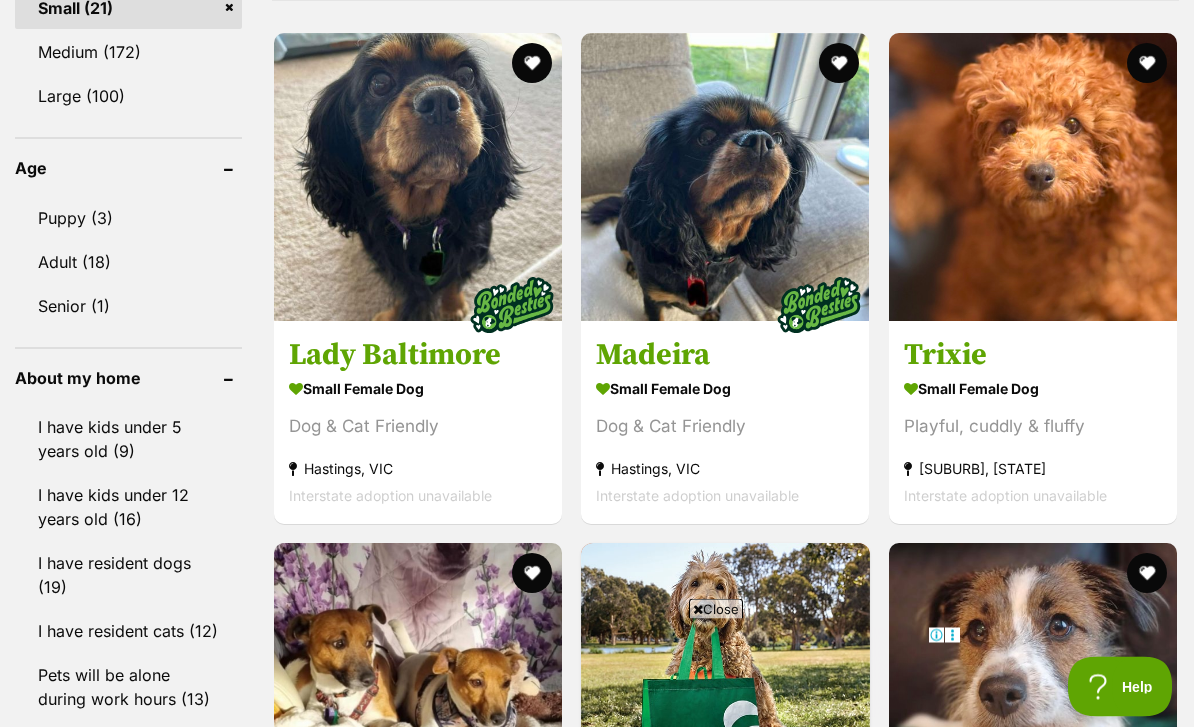 scroll, scrollTop: 1823, scrollLeft: 0, axis: vertical 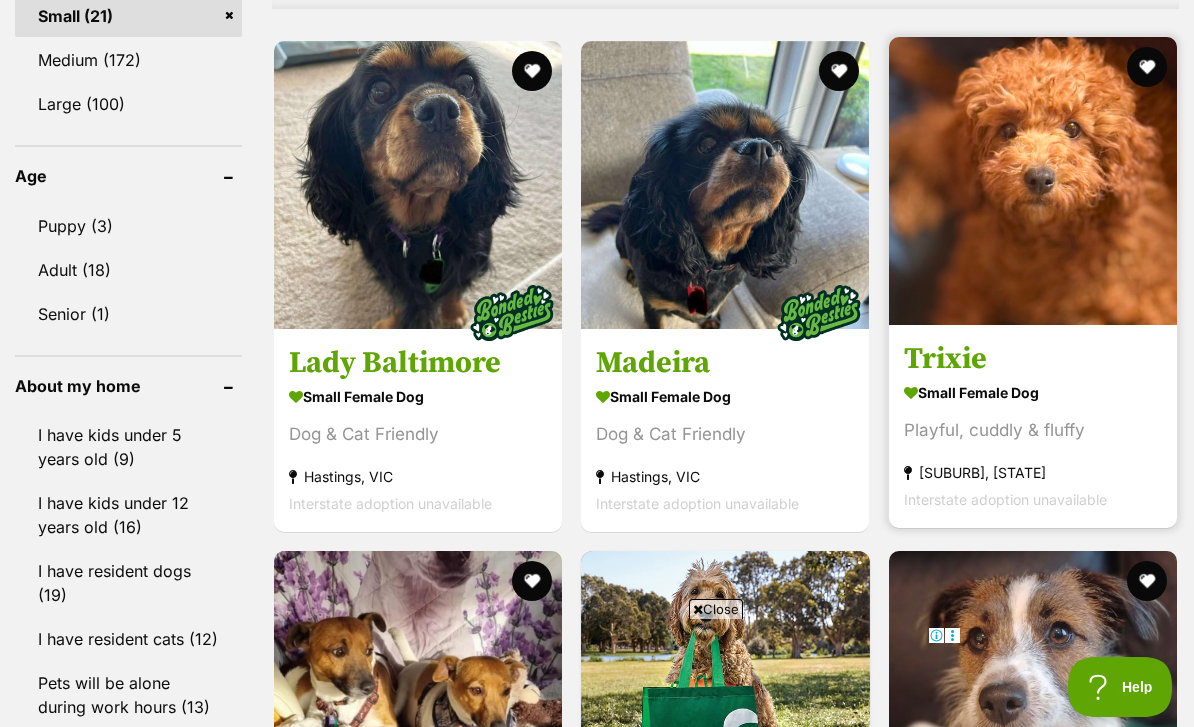 click on "Trixie" at bounding box center (1033, 359) 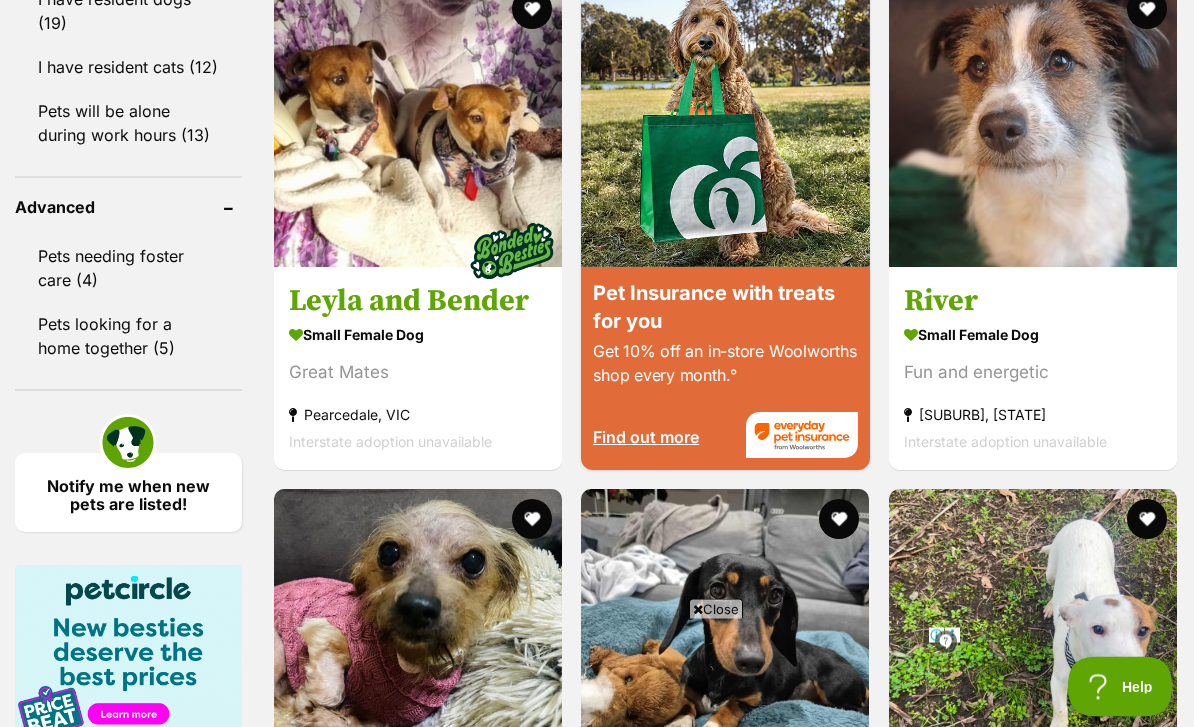 scroll, scrollTop: 2395, scrollLeft: 0, axis: vertical 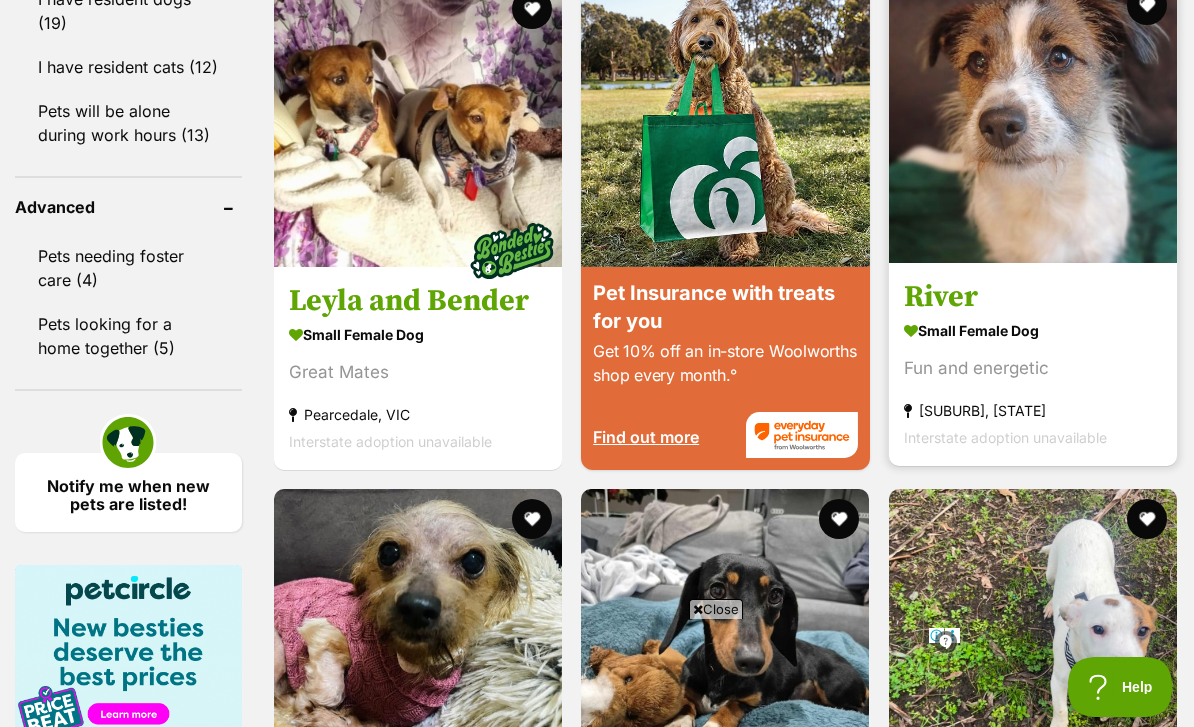 click on "Fun and energetic" at bounding box center (1033, 368) 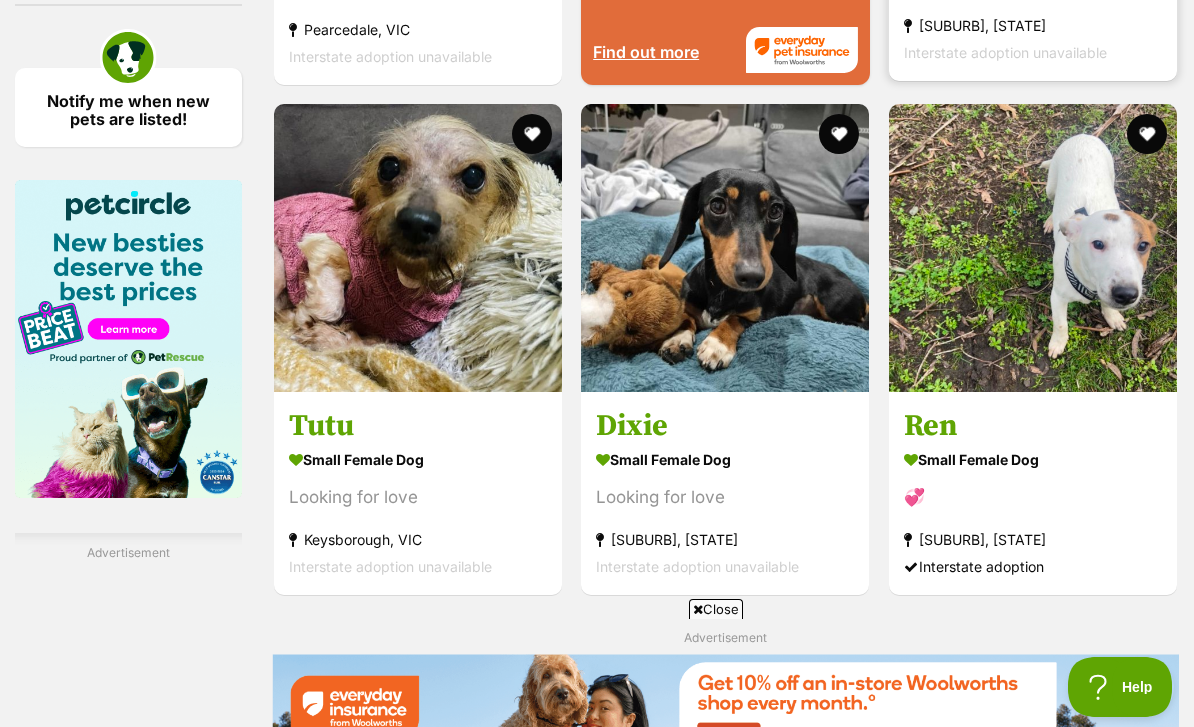 scroll, scrollTop: 0, scrollLeft: 0, axis: both 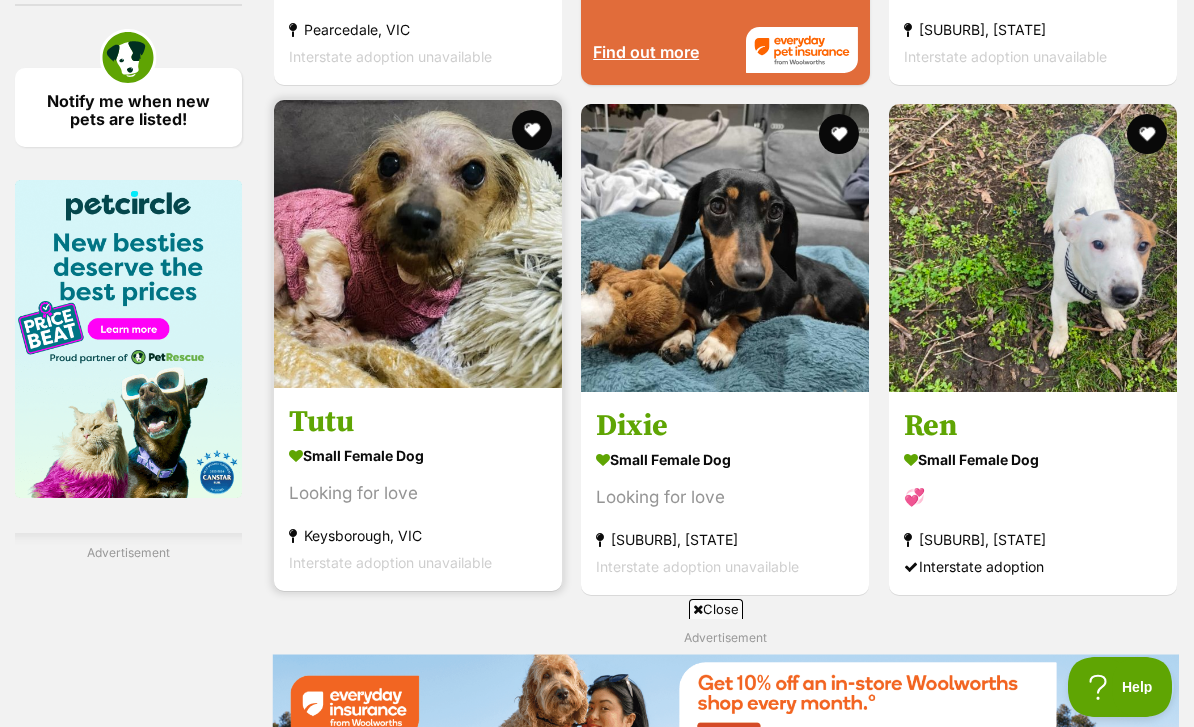 click at bounding box center (418, 244) 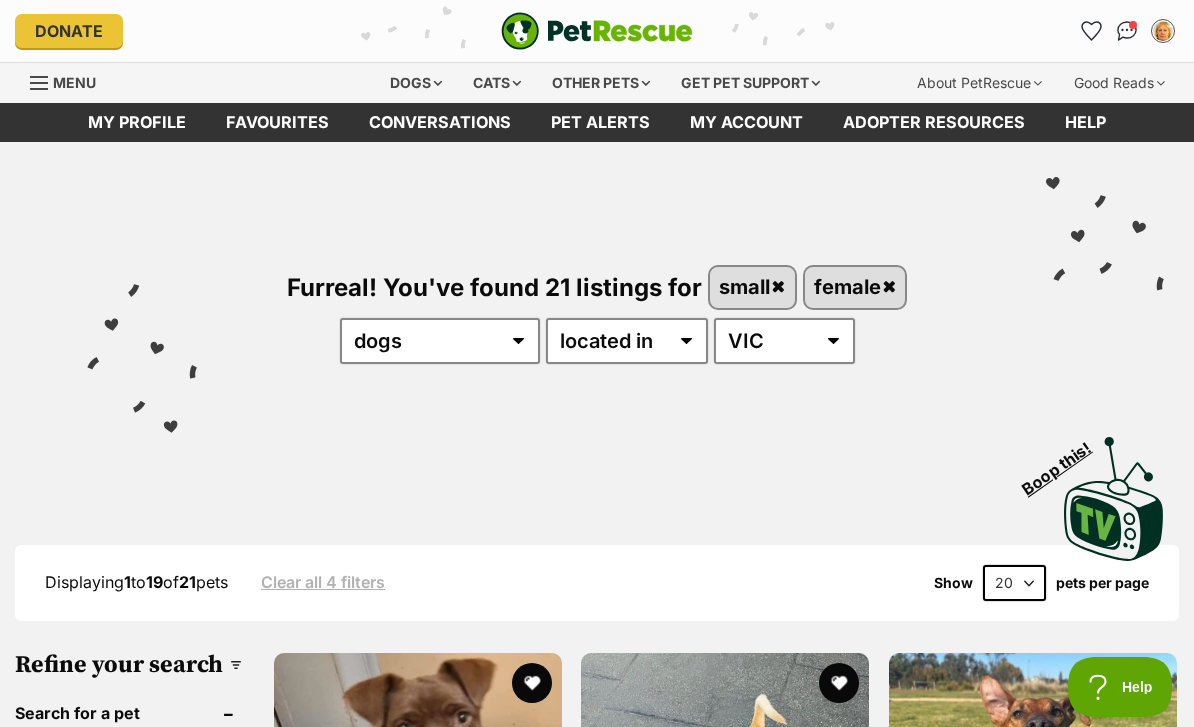 scroll, scrollTop: 2844, scrollLeft: 0, axis: vertical 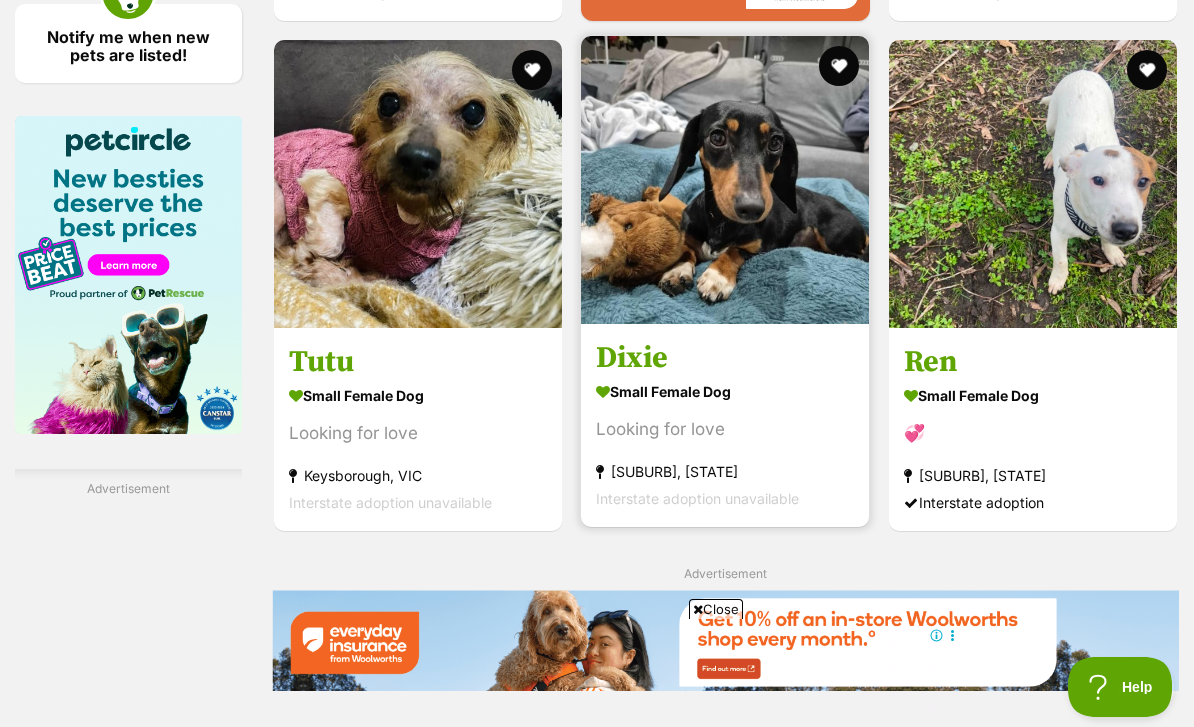 click at bounding box center (725, 180) 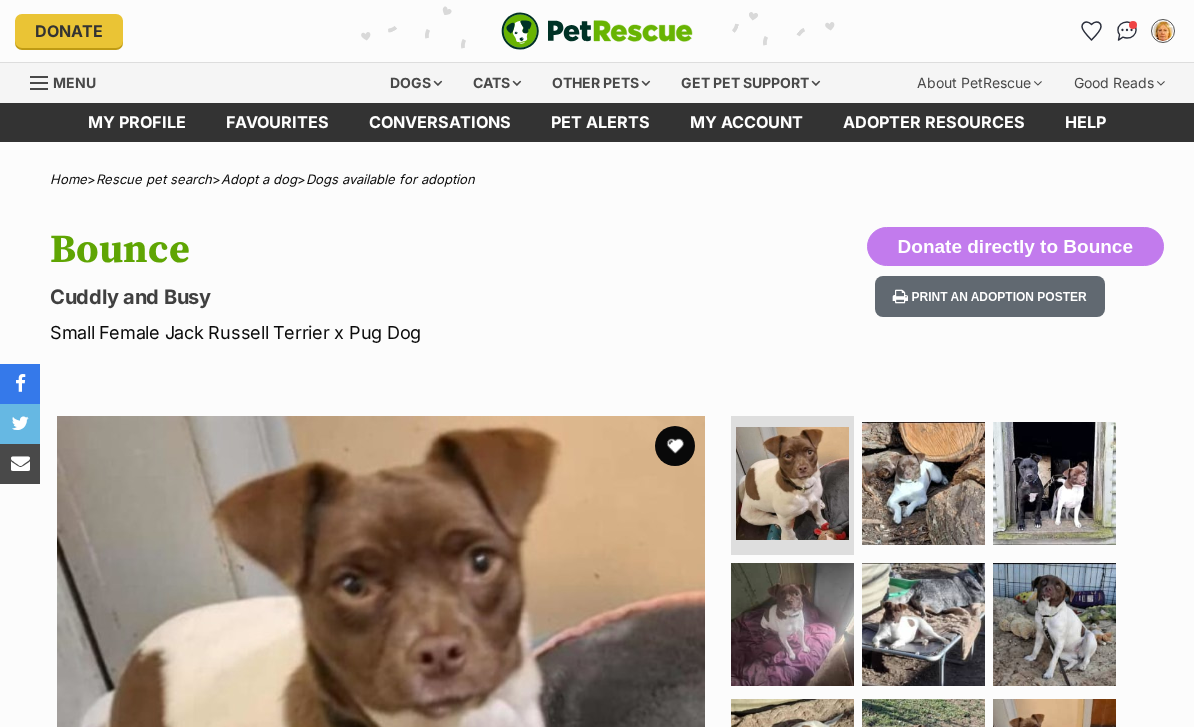 scroll, scrollTop: 0, scrollLeft: 0, axis: both 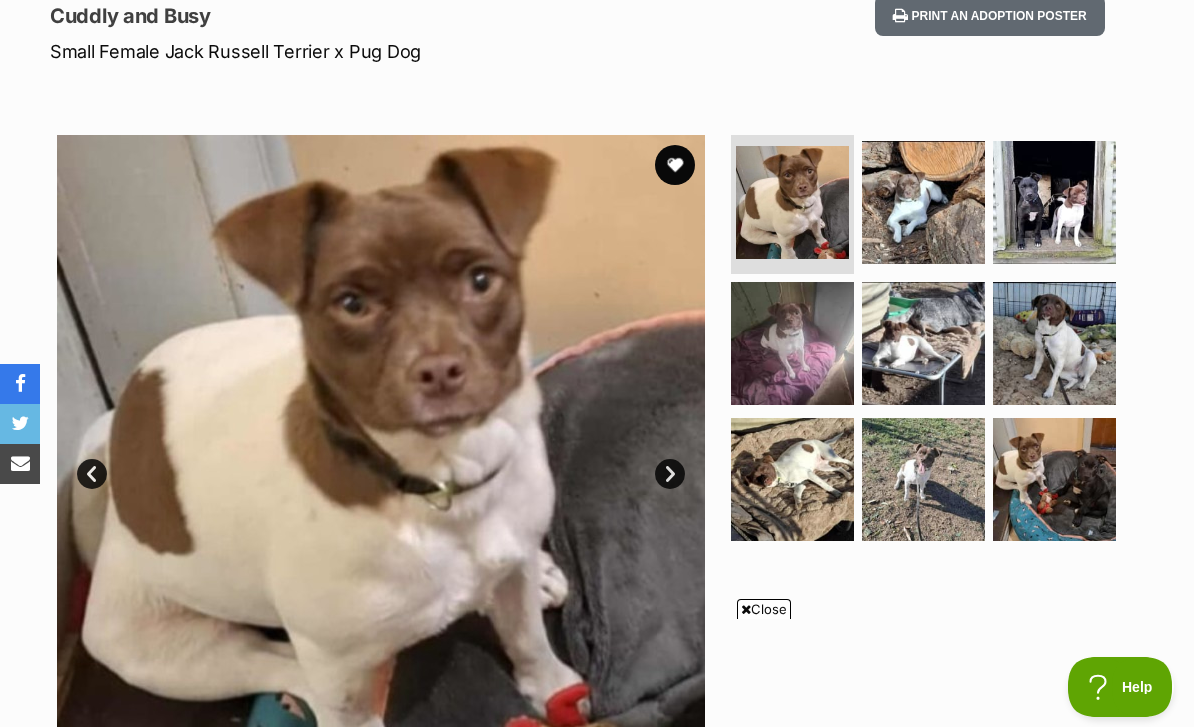 click on "Next" at bounding box center [670, 474] 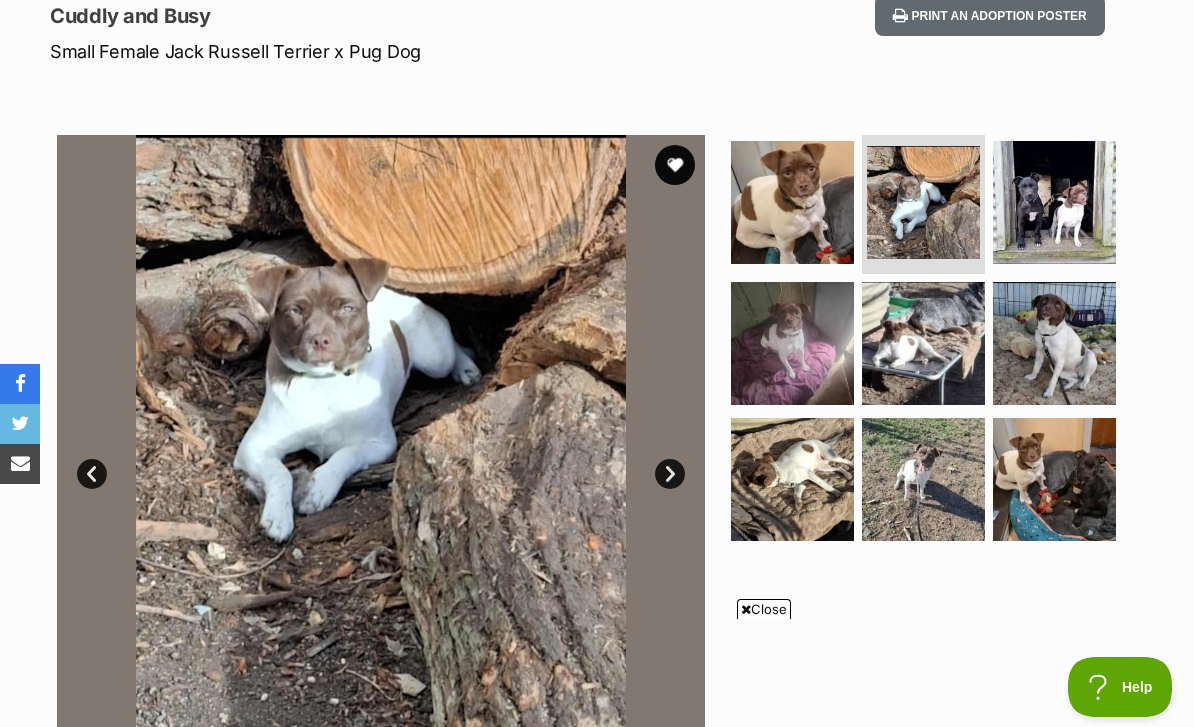 click on "Next" at bounding box center [670, 474] 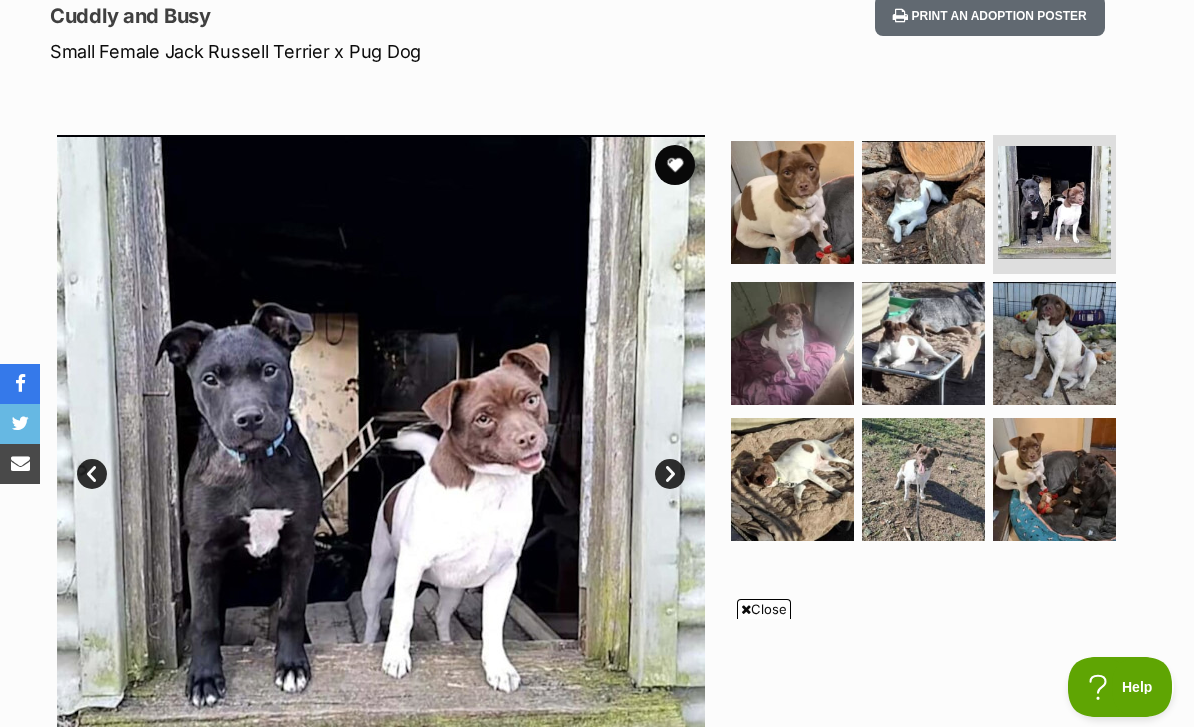 click on "Next" at bounding box center [670, 474] 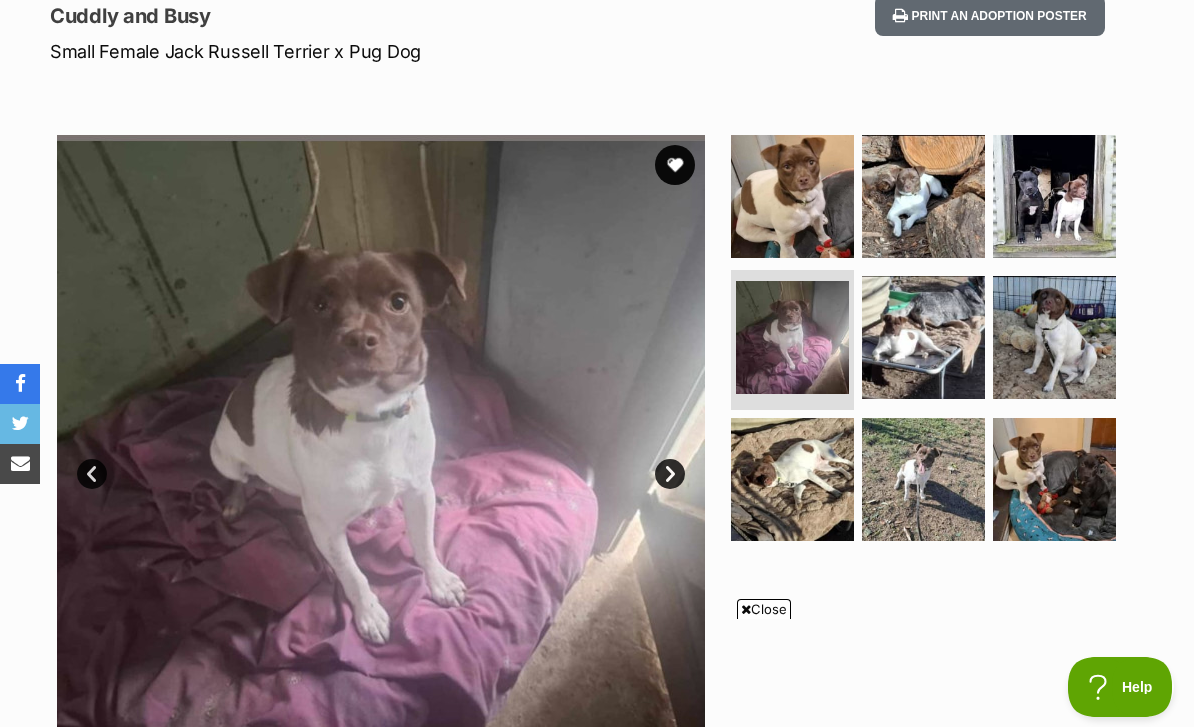 click on "Next" at bounding box center (670, 474) 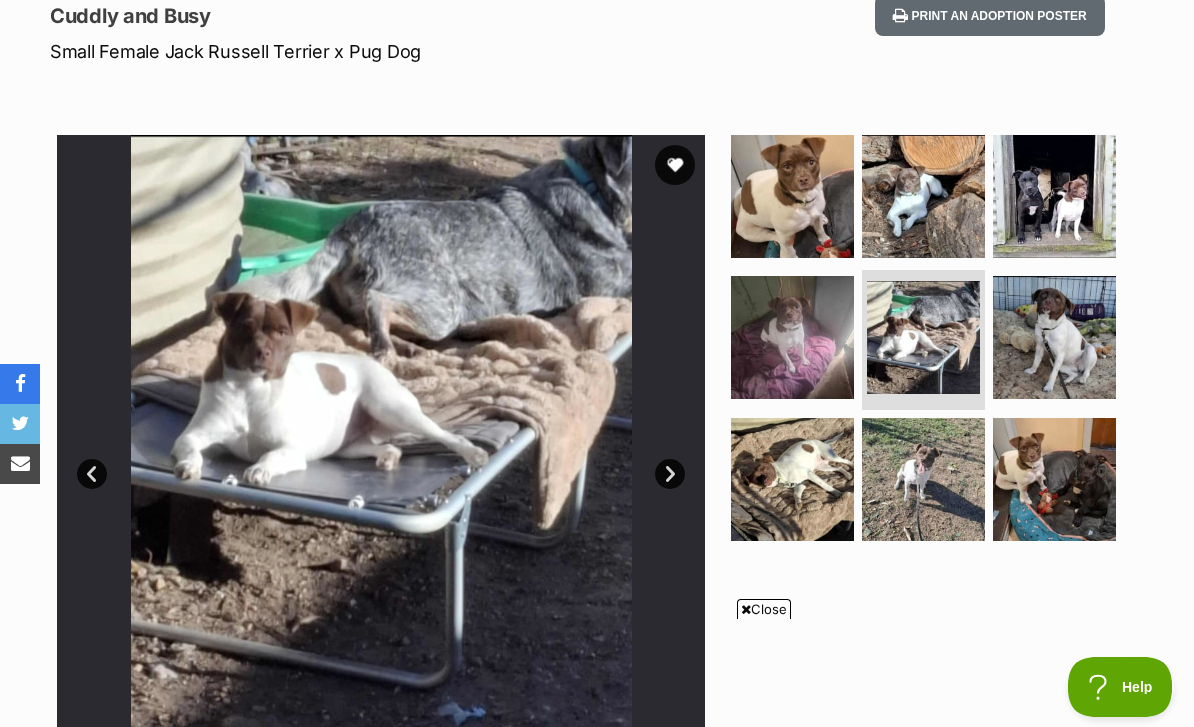 scroll, scrollTop: 0, scrollLeft: 0, axis: both 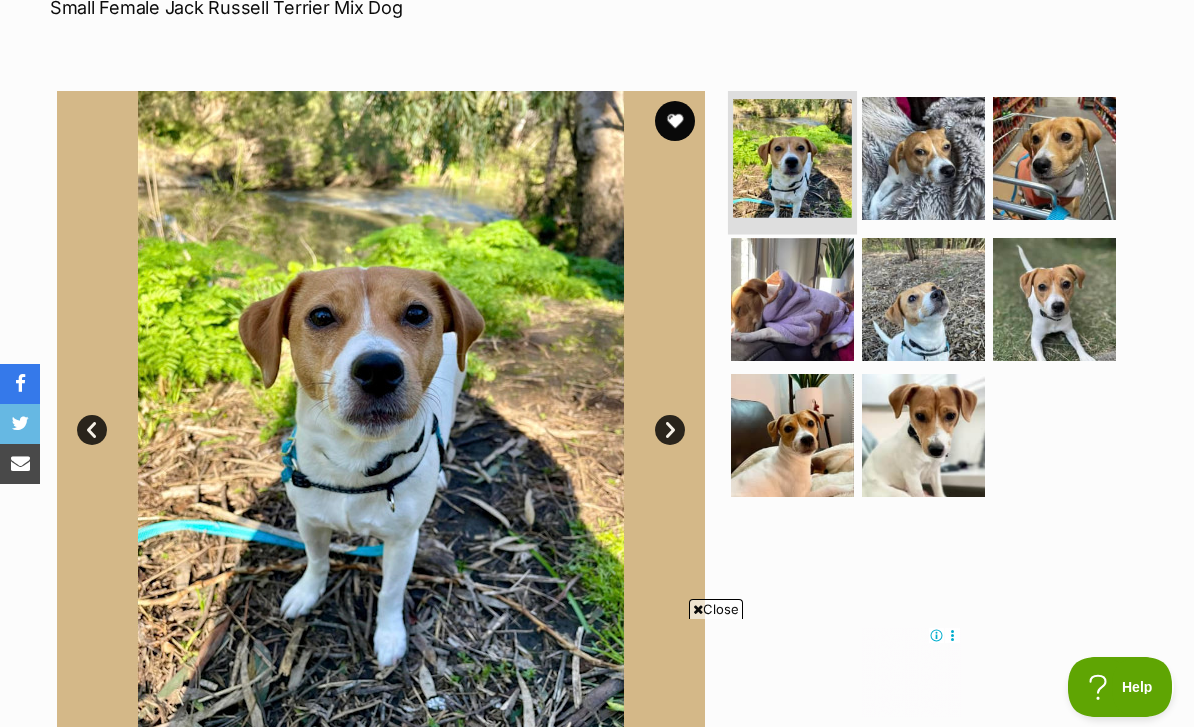 click at bounding box center [792, 158] 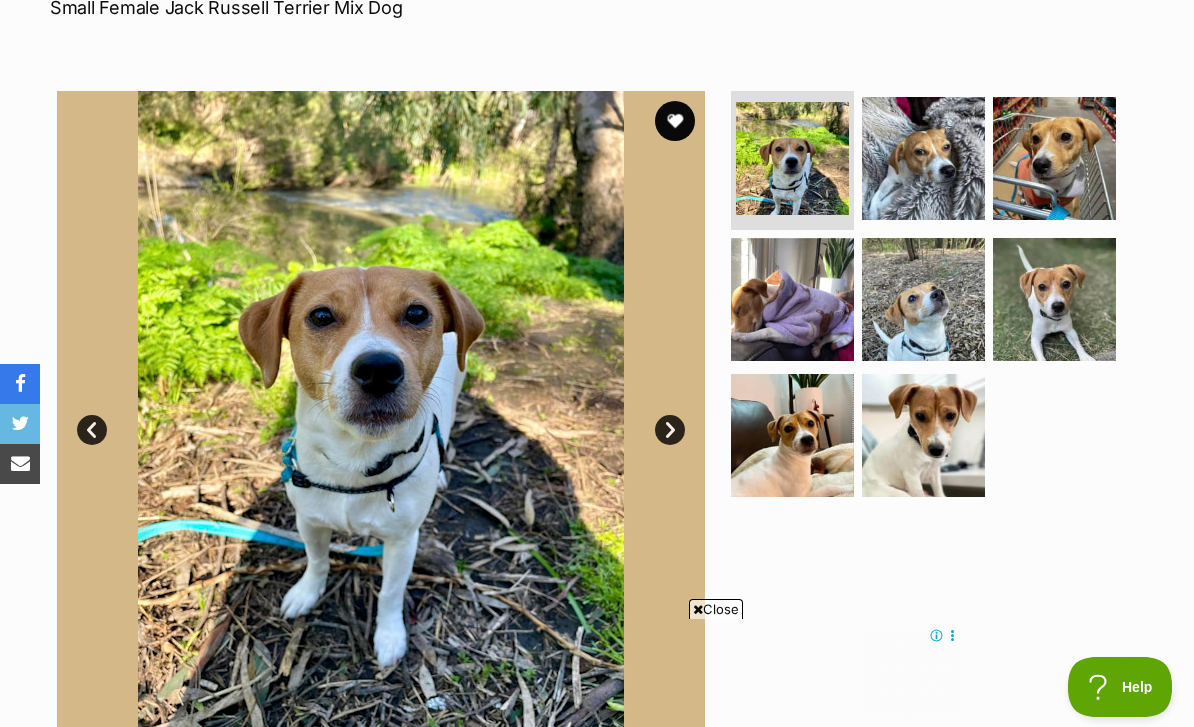 click on "Next" at bounding box center (670, 430) 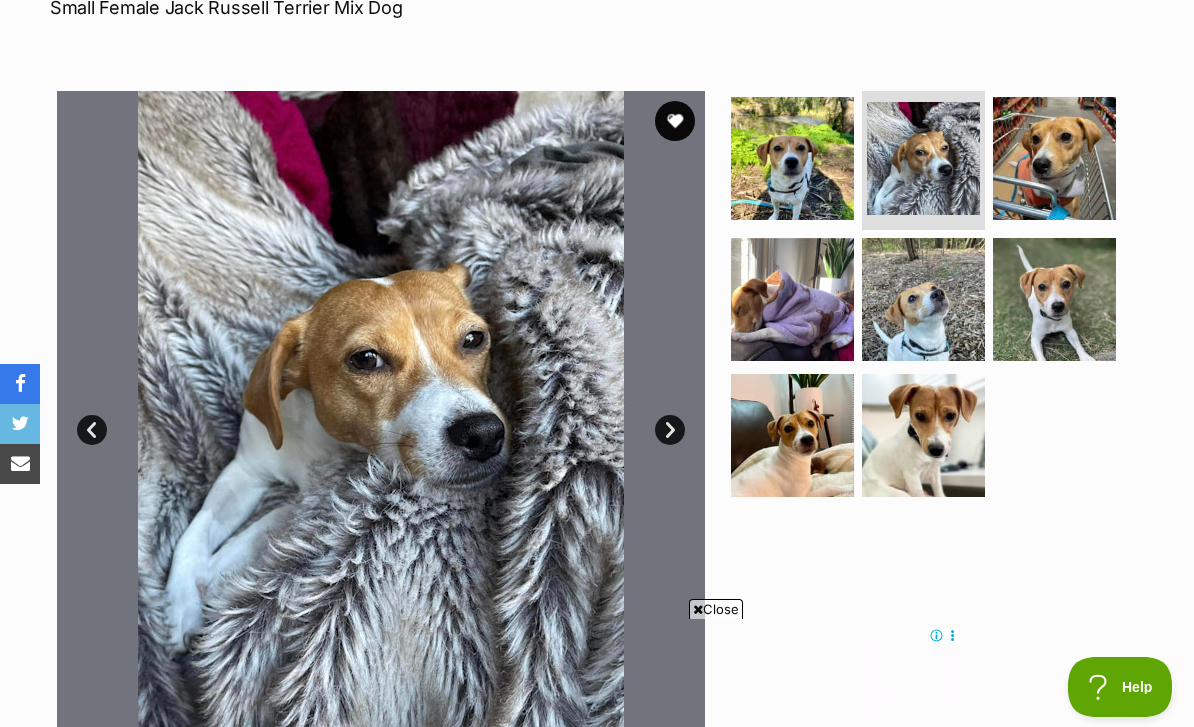 click on "Next" at bounding box center [670, 430] 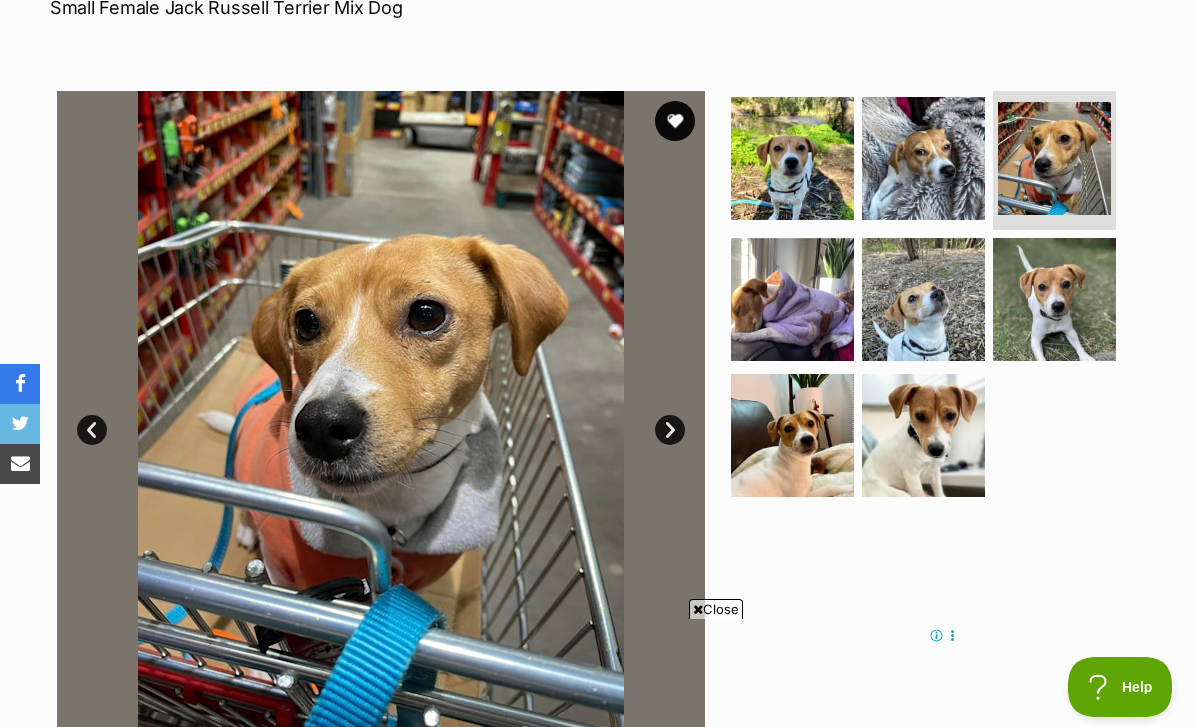 click on "Next" at bounding box center (670, 430) 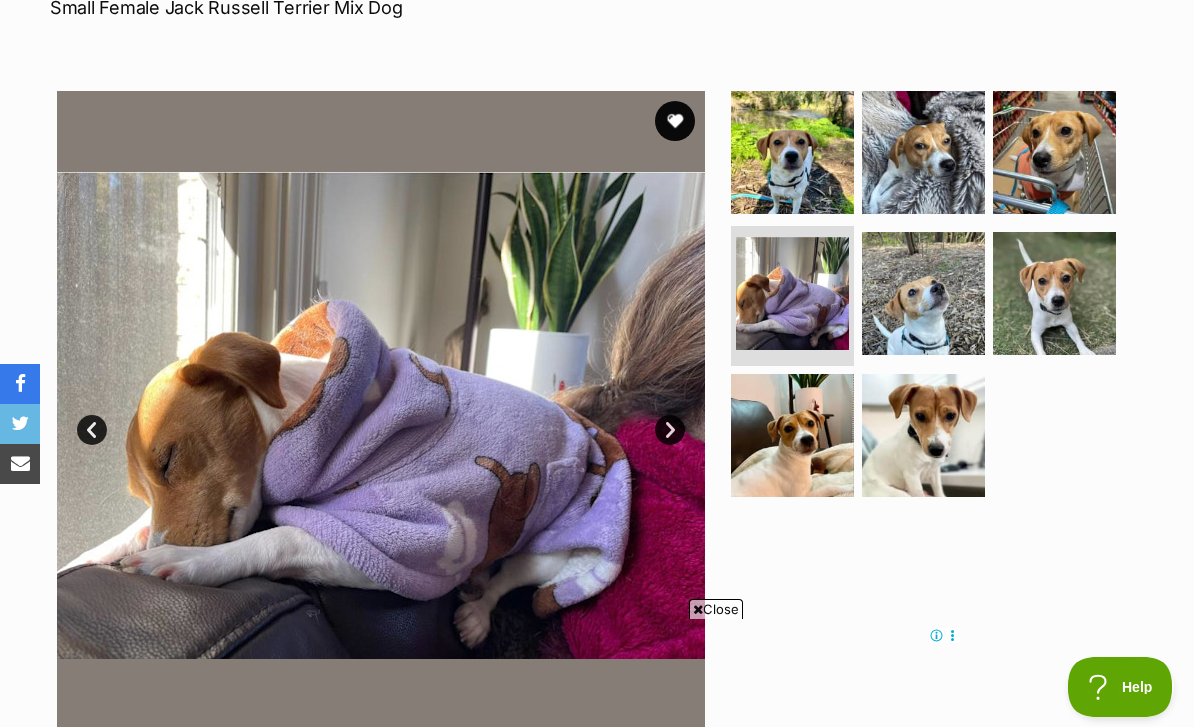 click on "Next" at bounding box center [670, 430] 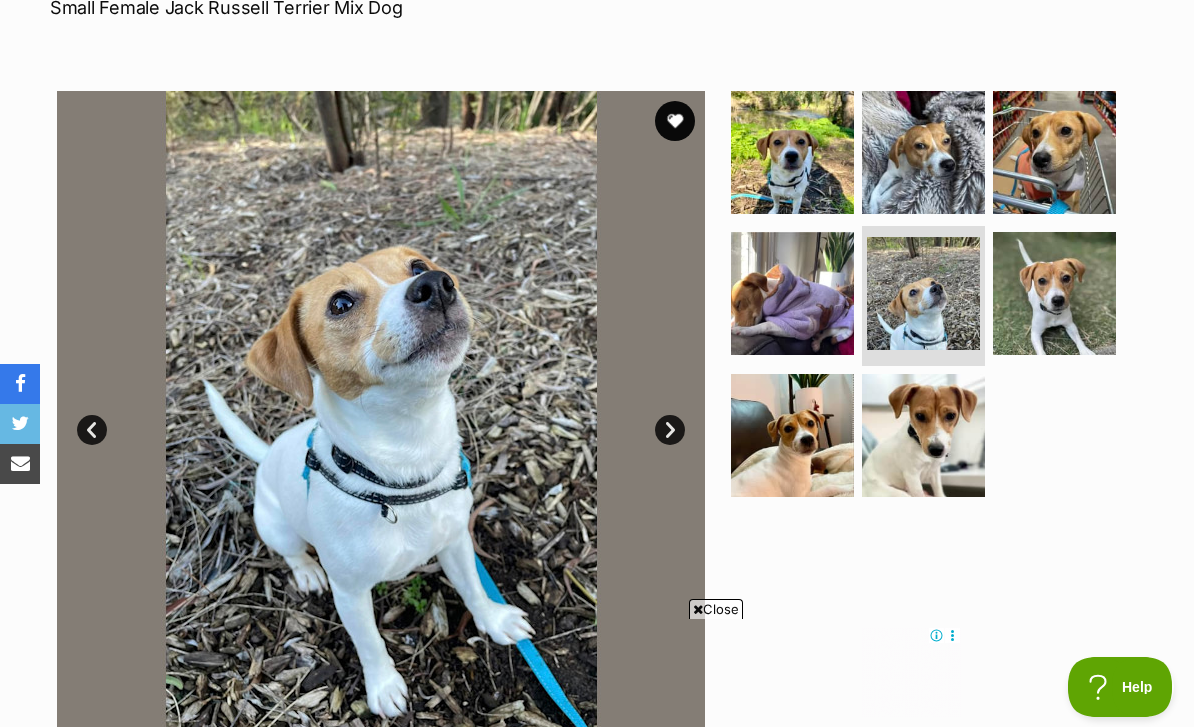click on "Next" at bounding box center (670, 430) 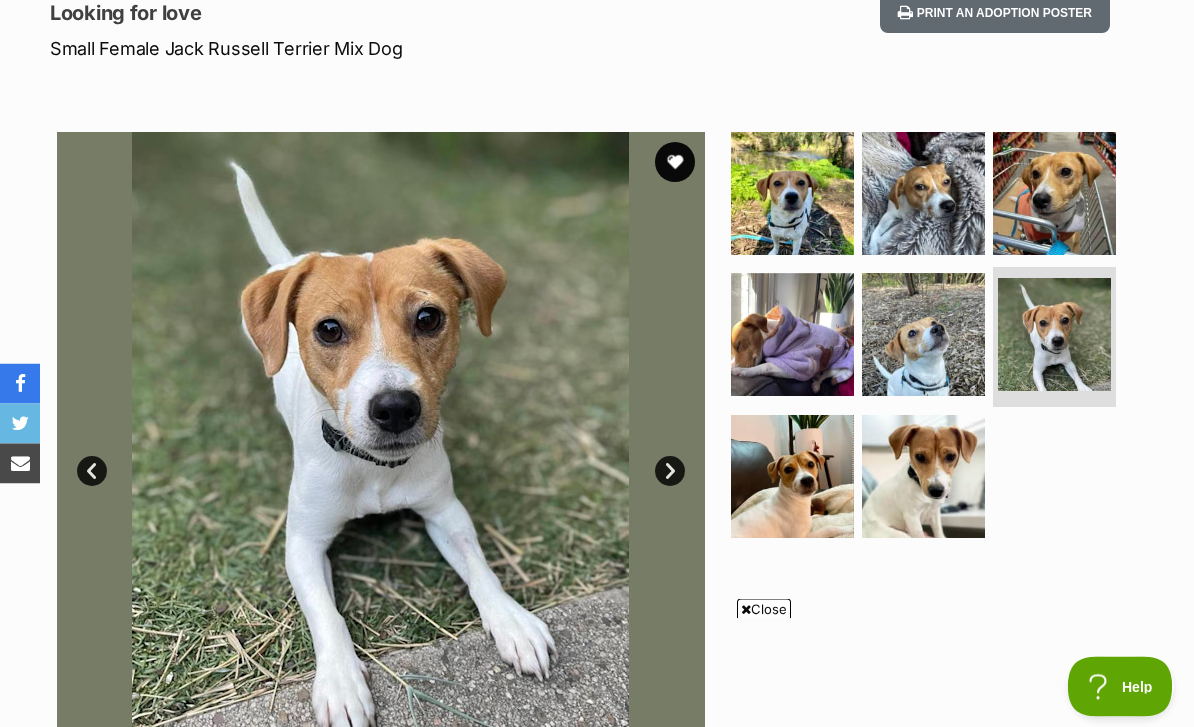 scroll, scrollTop: 244, scrollLeft: 0, axis: vertical 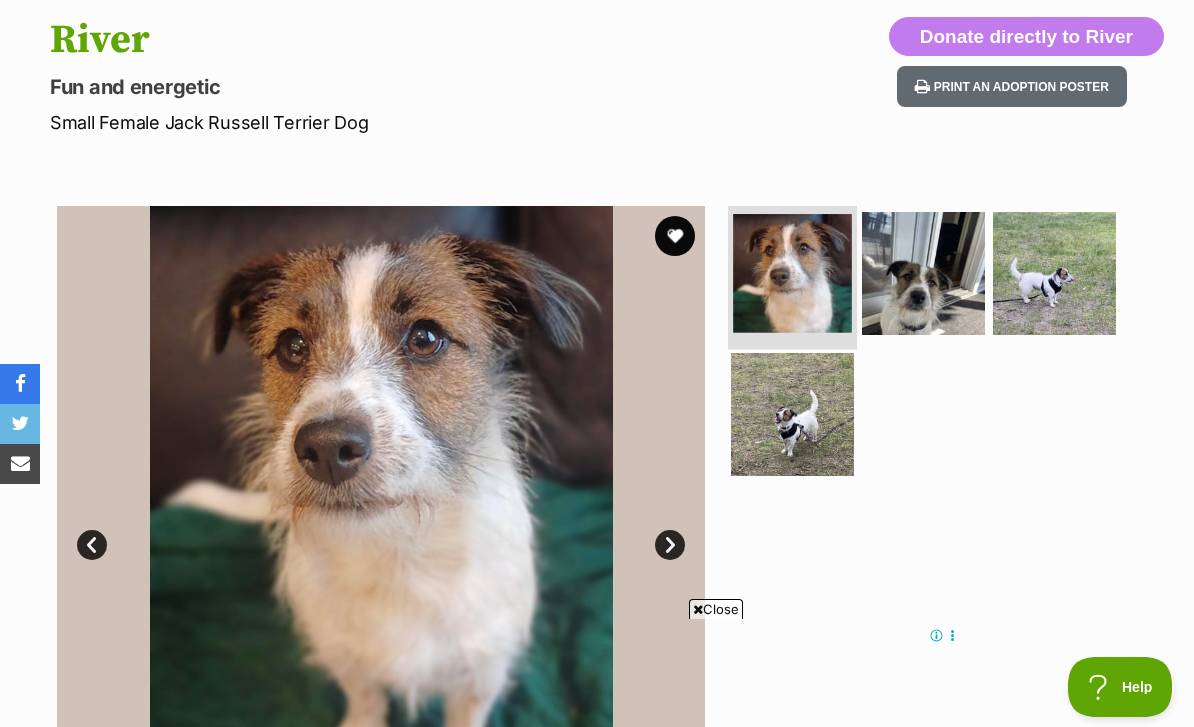 click at bounding box center [792, 273] 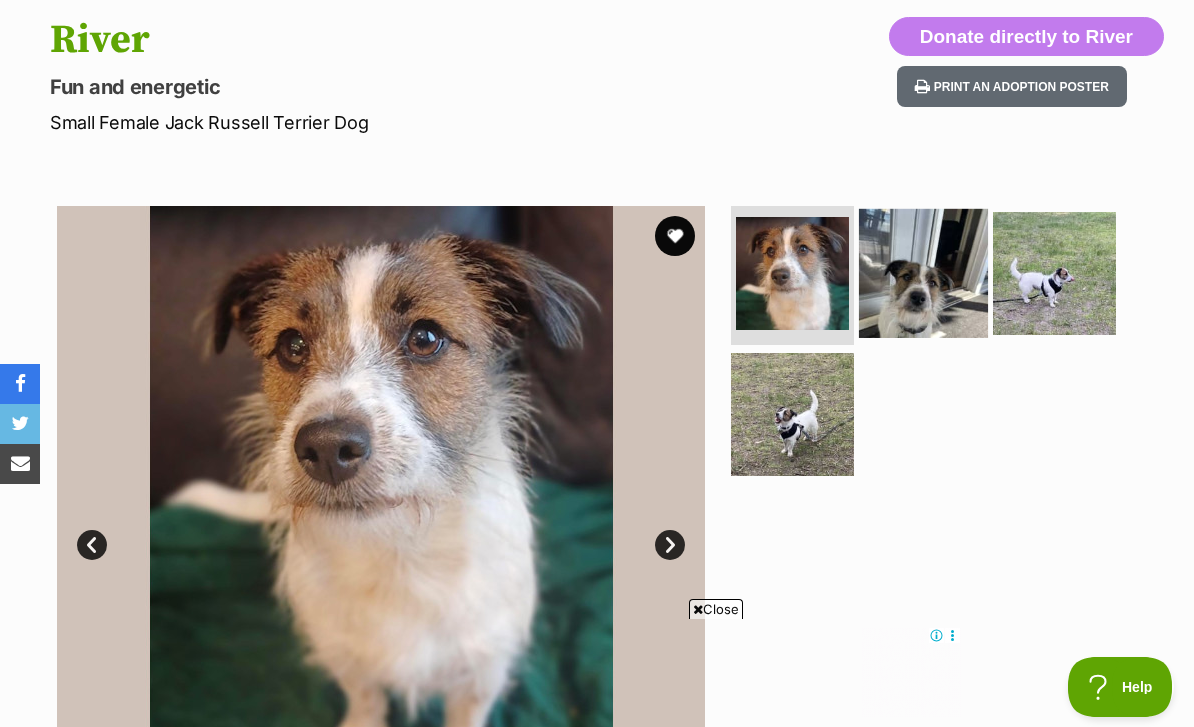 click at bounding box center [923, 272] 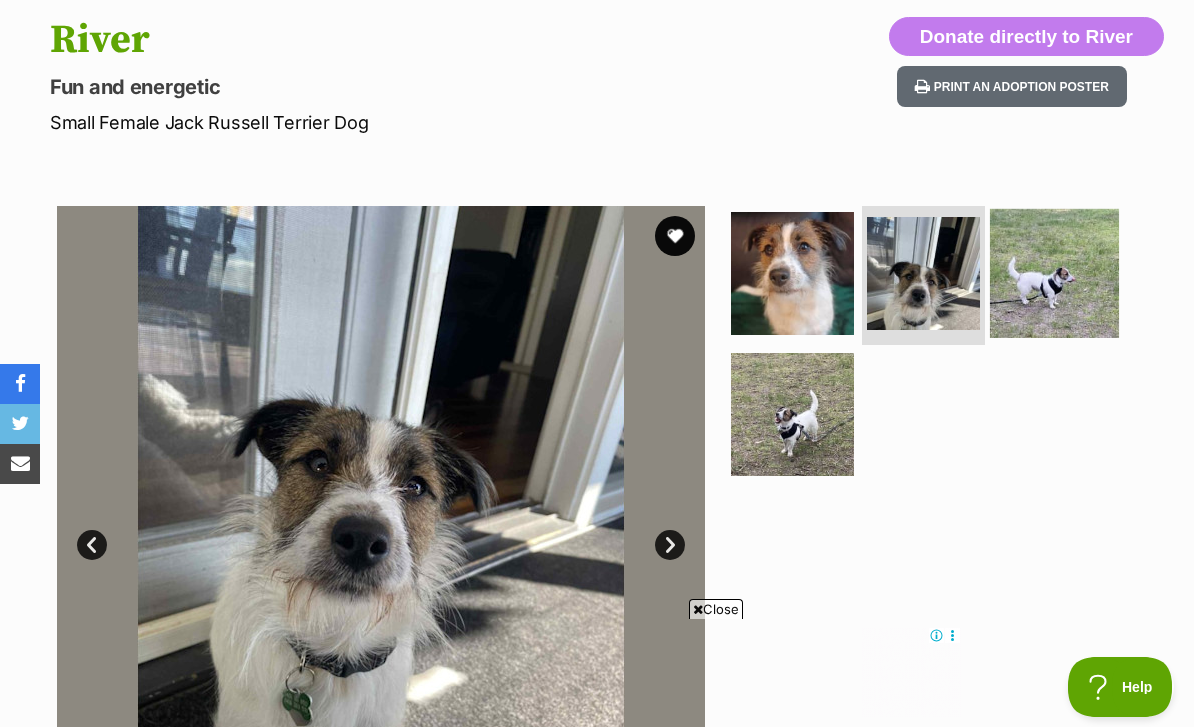 click at bounding box center (1054, 272) 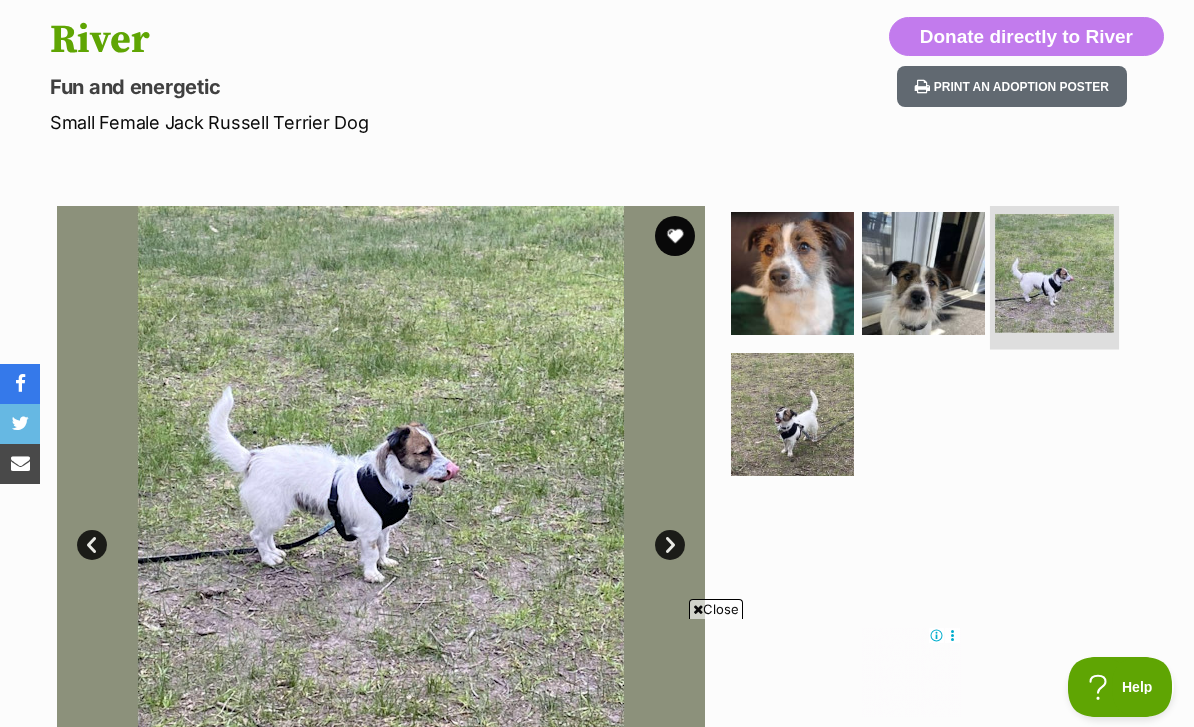 scroll, scrollTop: 0, scrollLeft: 0, axis: both 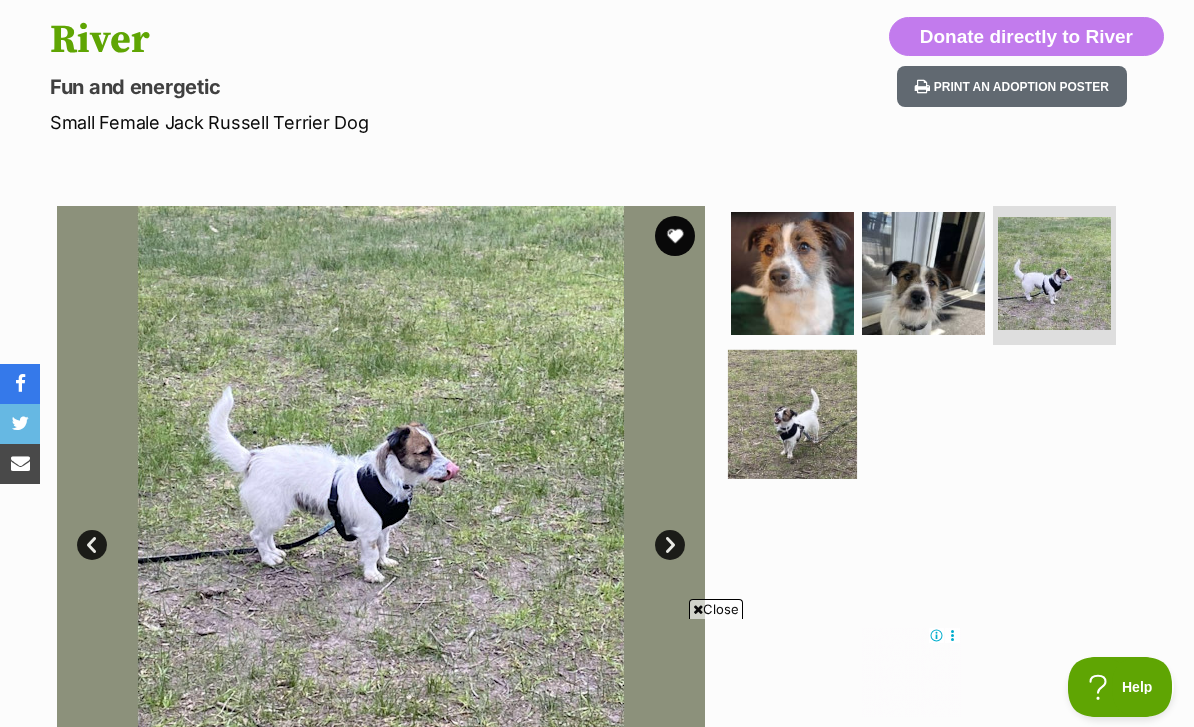 click at bounding box center (792, 414) 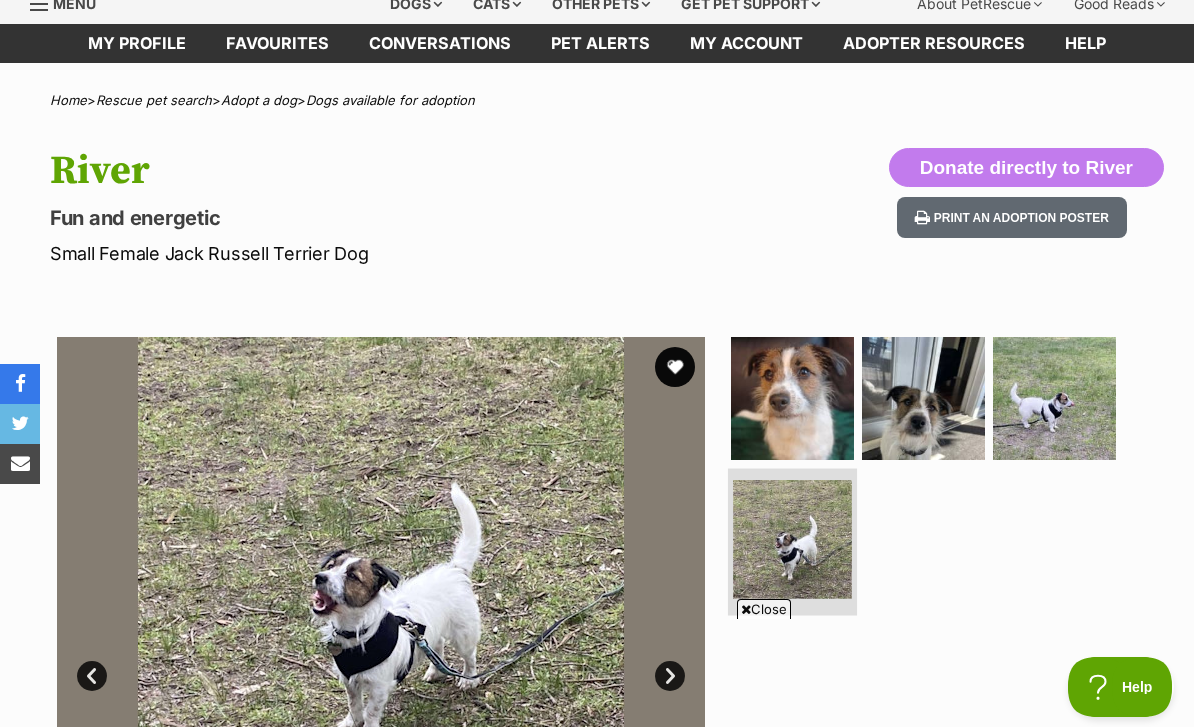 scroll, scrollTop: 0, scrollLeft: 0, axis: both 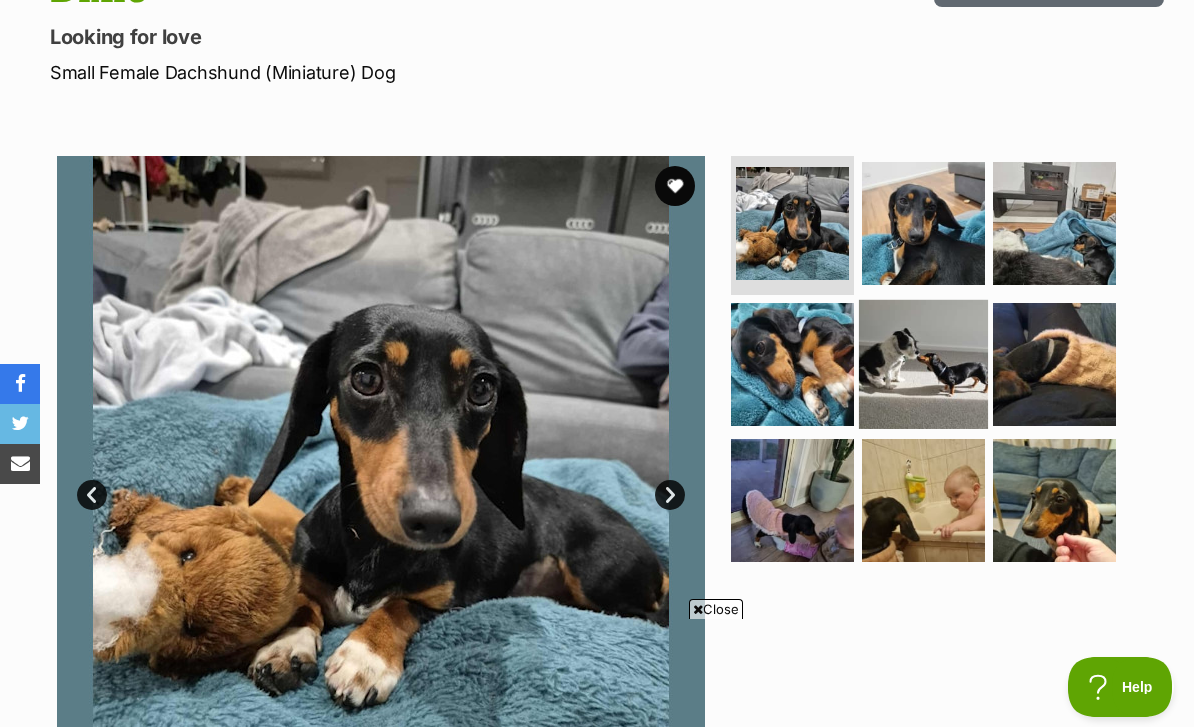 click at bounding box center [923, 364] 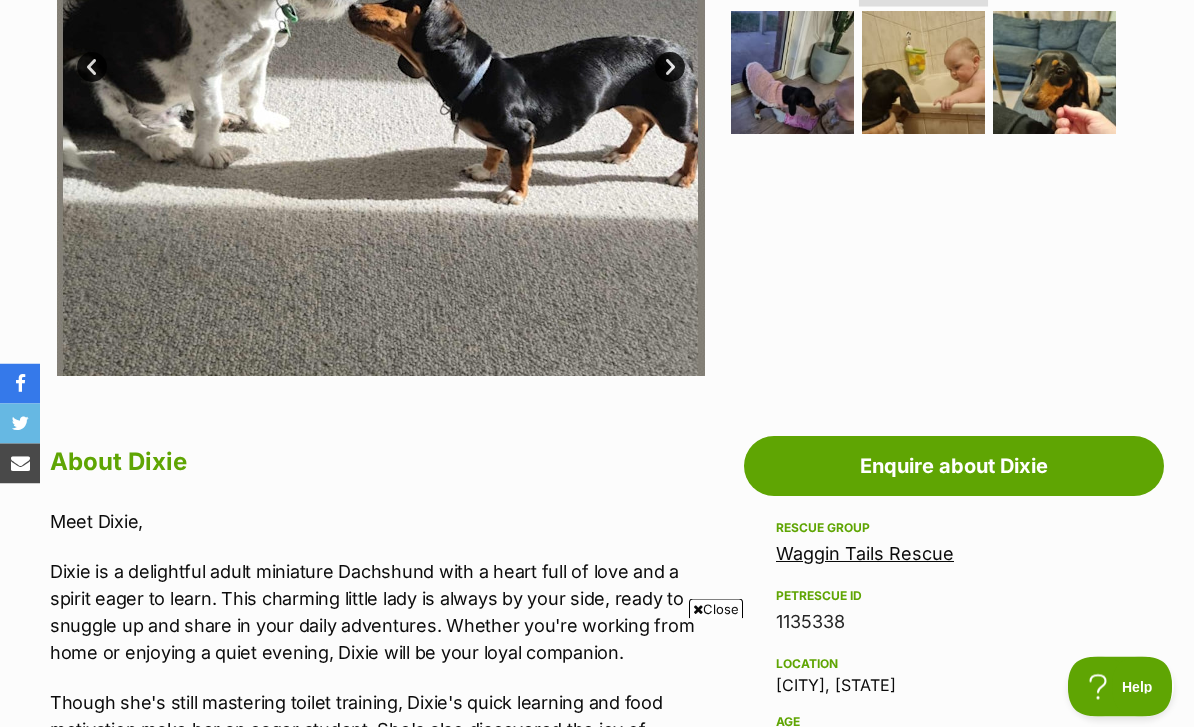 scroll, scrollTop: 0, scrollLeft: 0, axis: both 